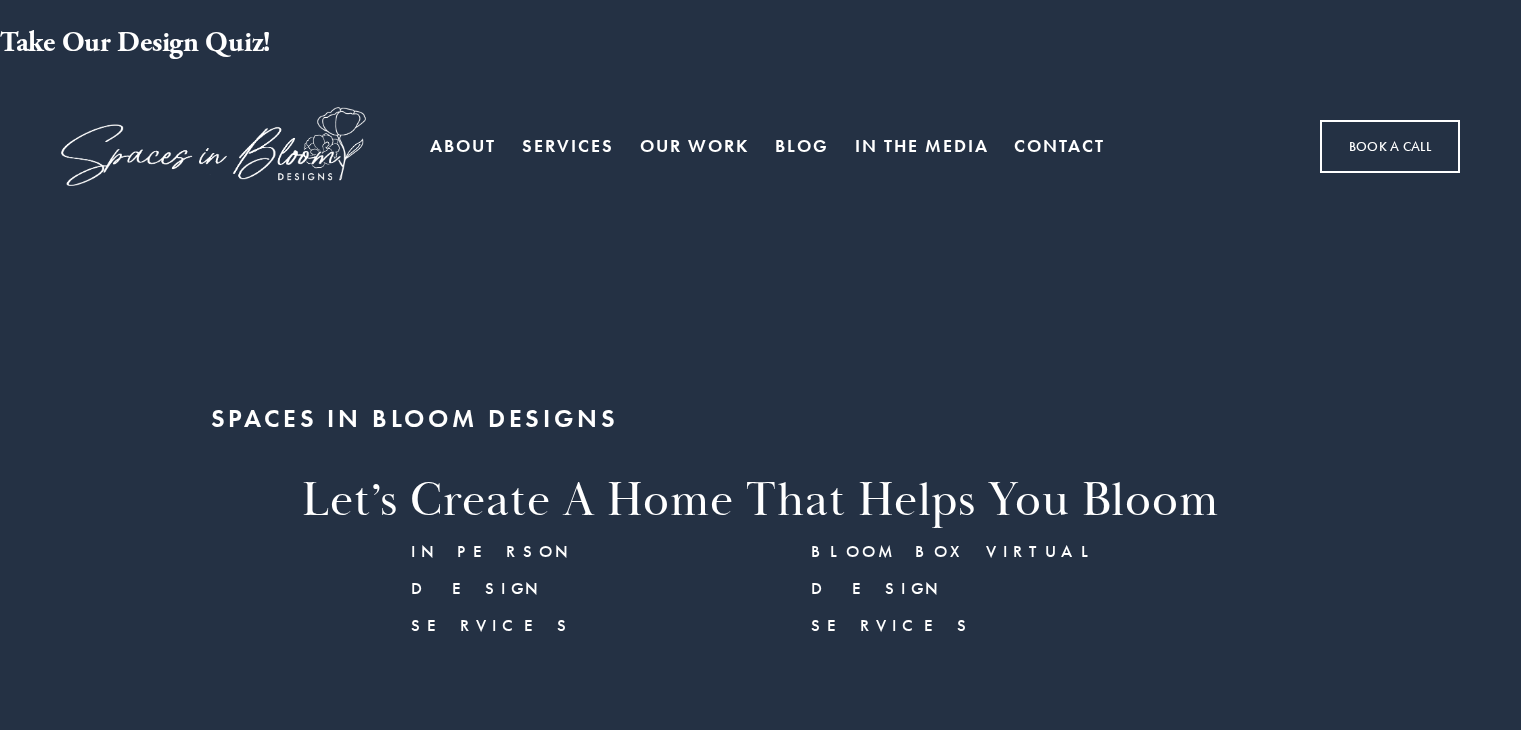 scroll, scrollTop: 0, scrollLeft: 0, axis: both 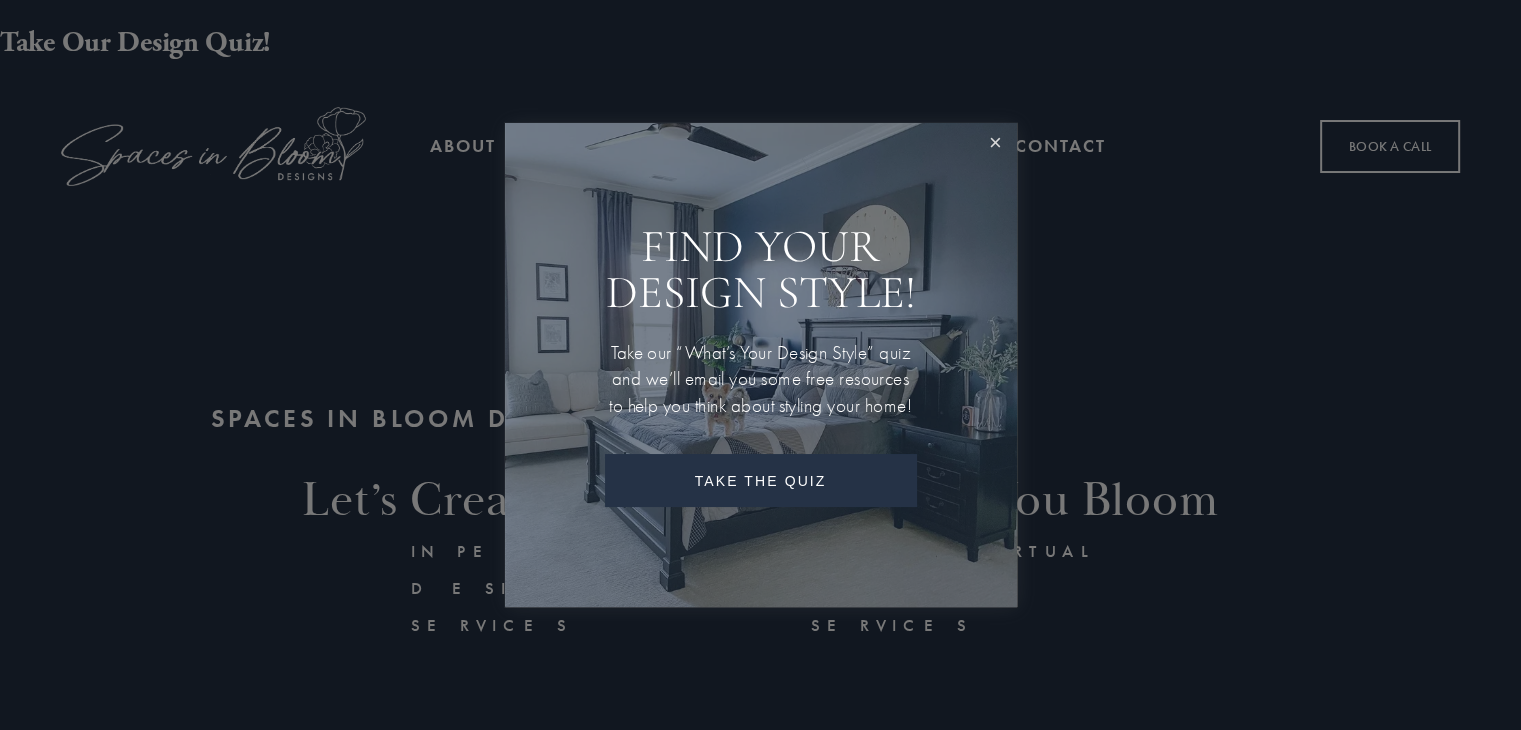 click at bounding box center (995, 144) 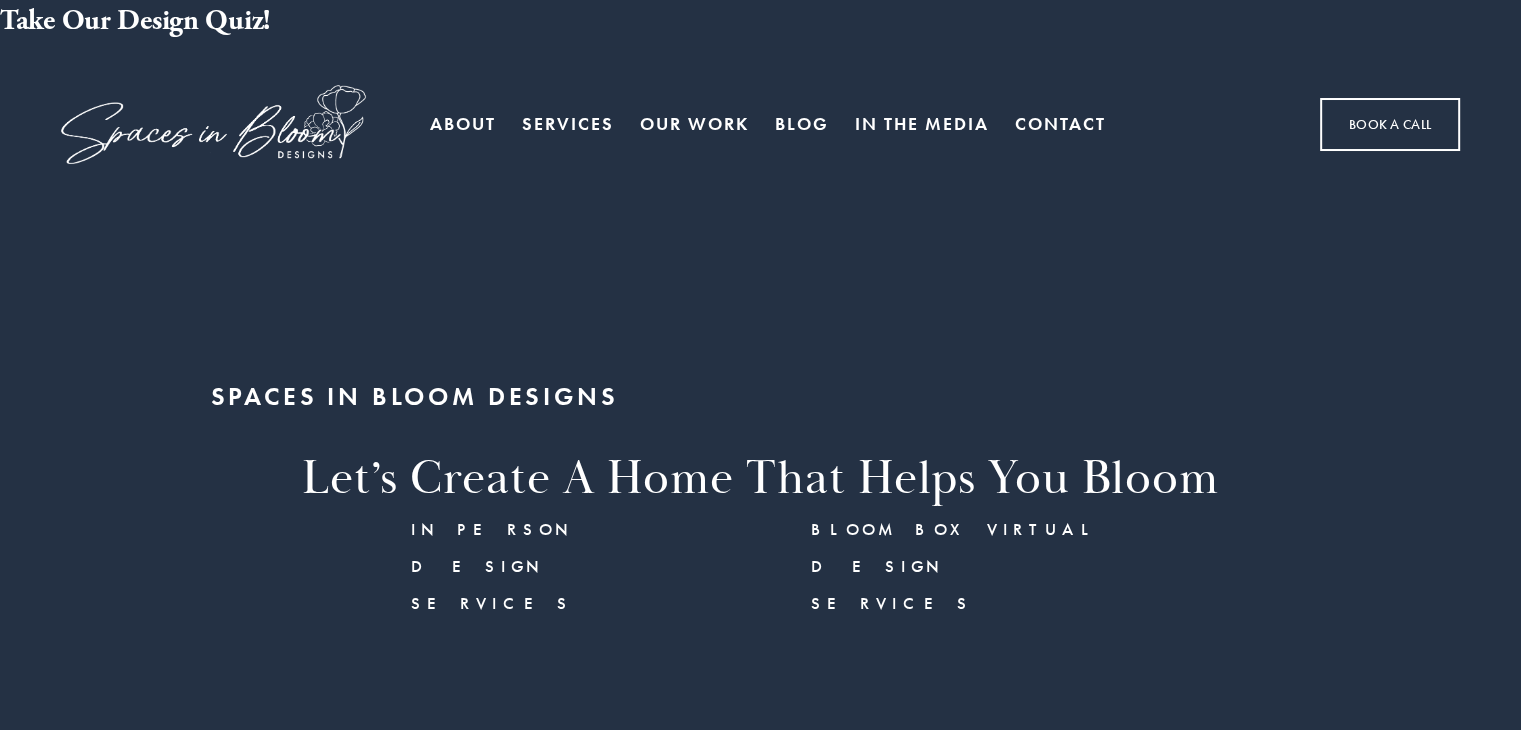 scroll, scrollTop: 0, scrollLeft: 0, axis: both 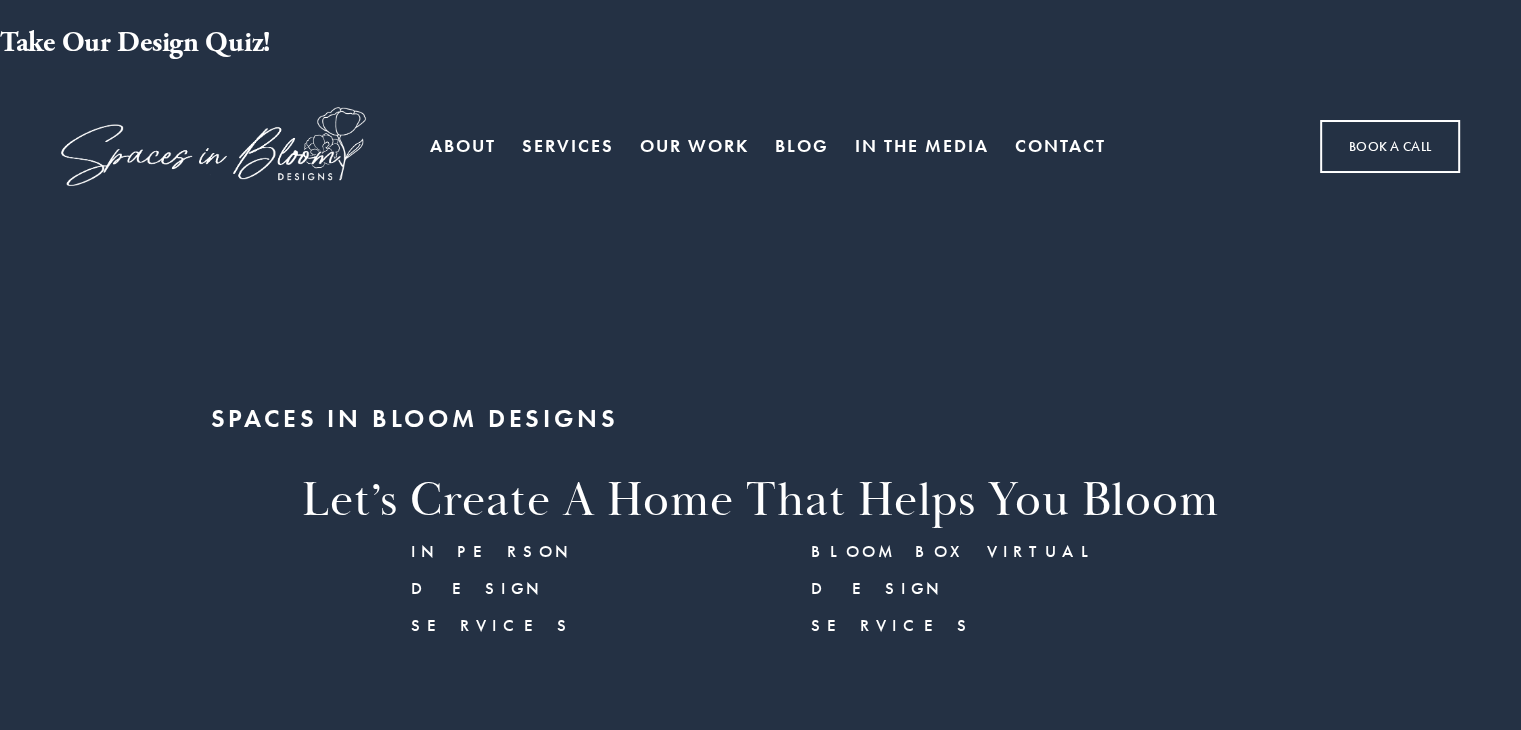 click on "Our Work" at bounding box center (694, 147) 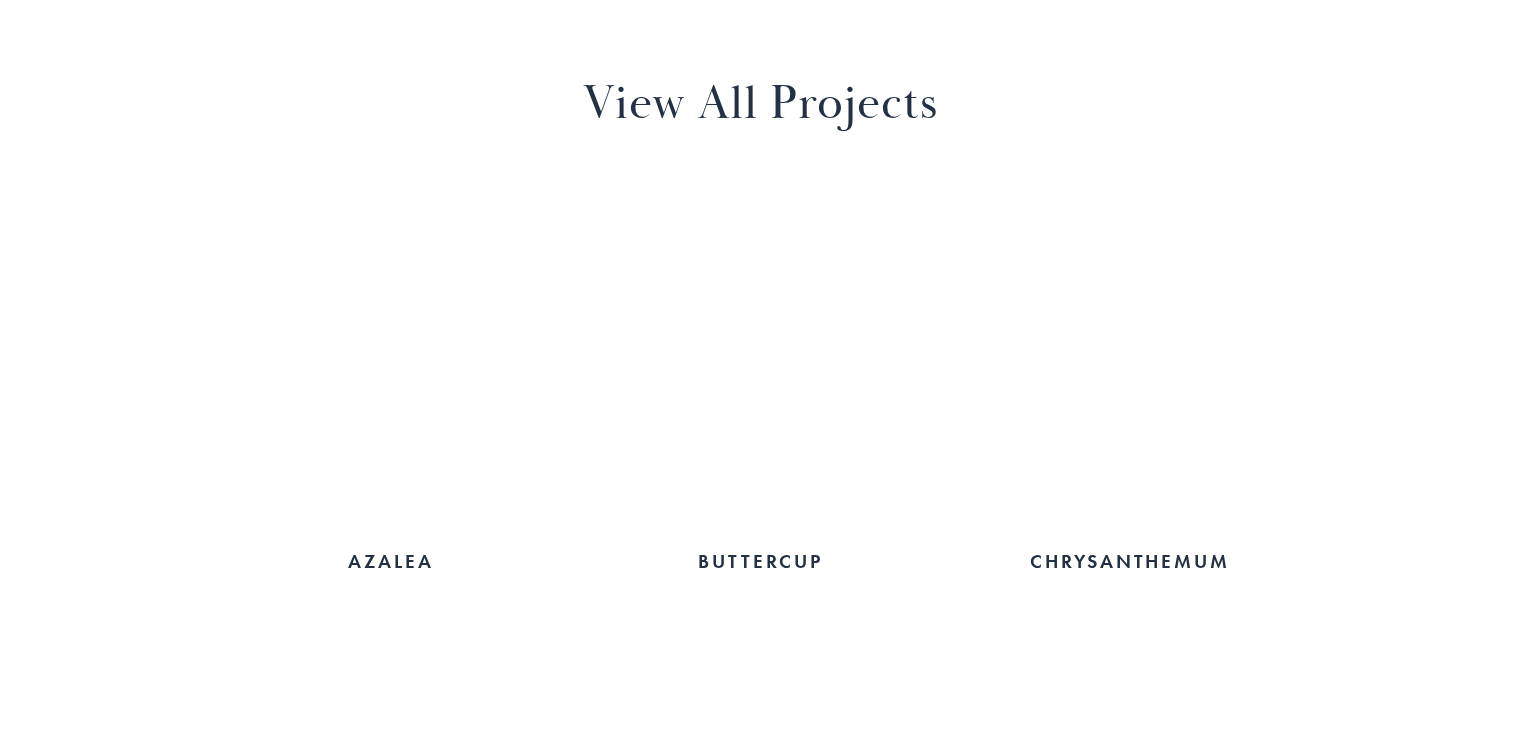 scroll, scrollTop: 1254, scrollLeft: 0, axis: vertical 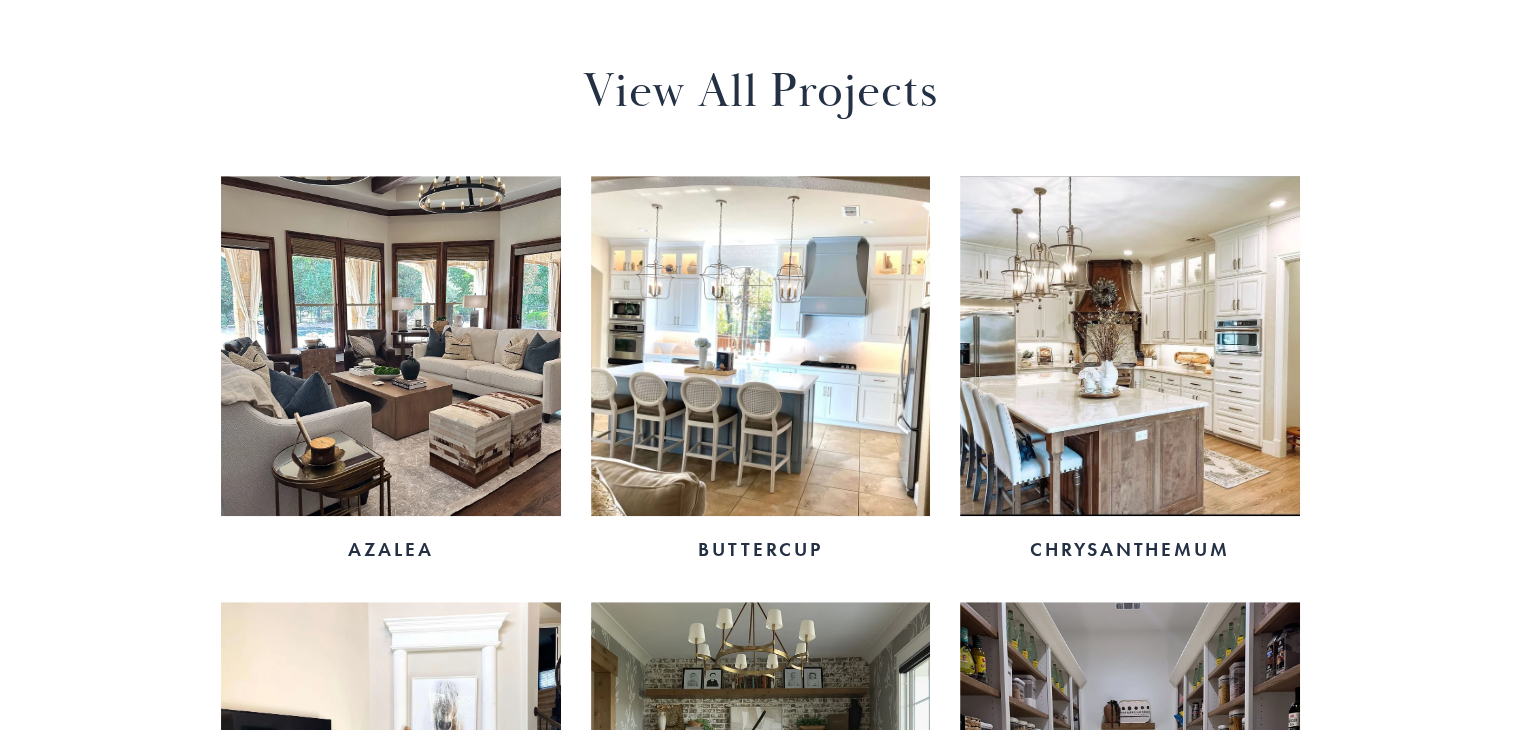 click at bounding box center [390, 345] 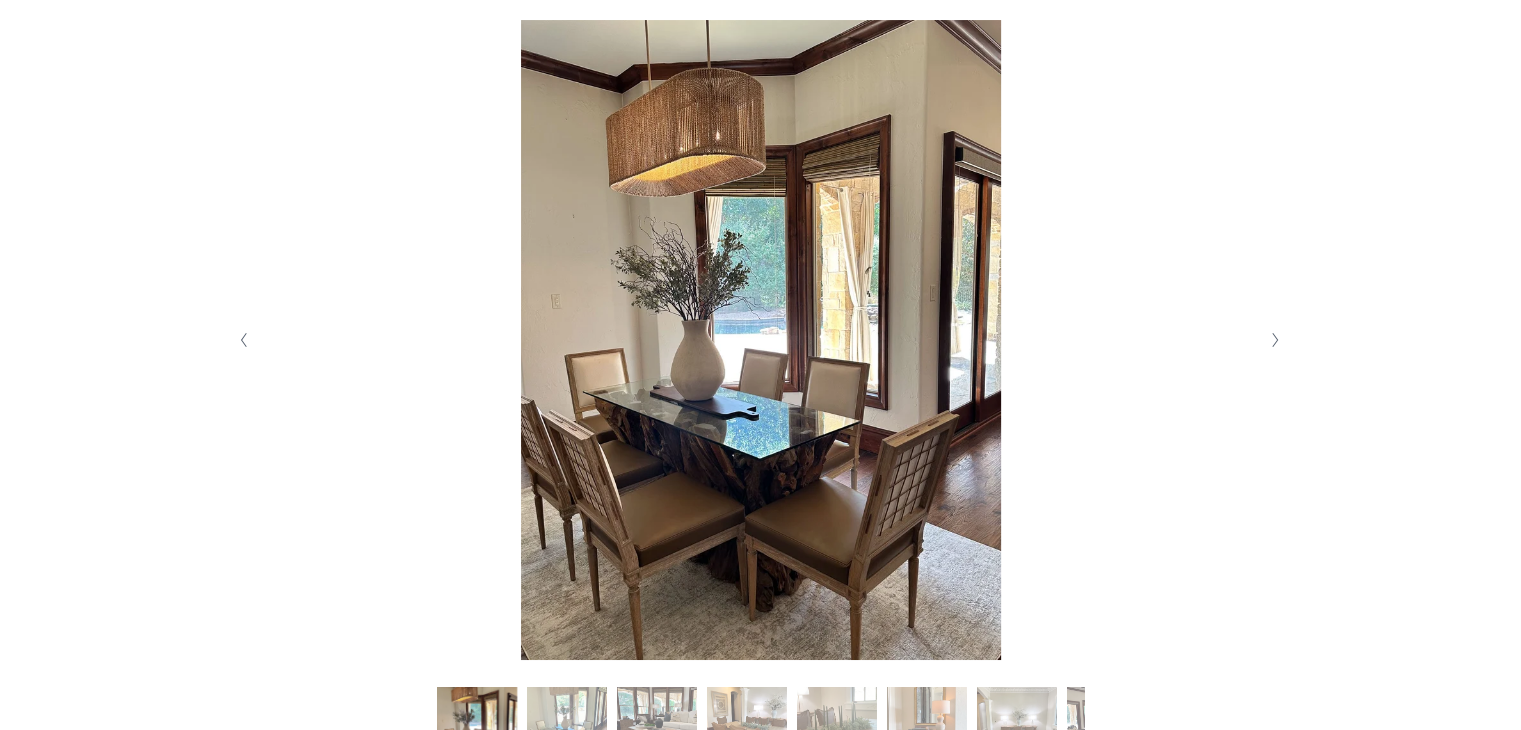 scroll, scrollTop: 396, scrollLeft: 0, axis: vertical 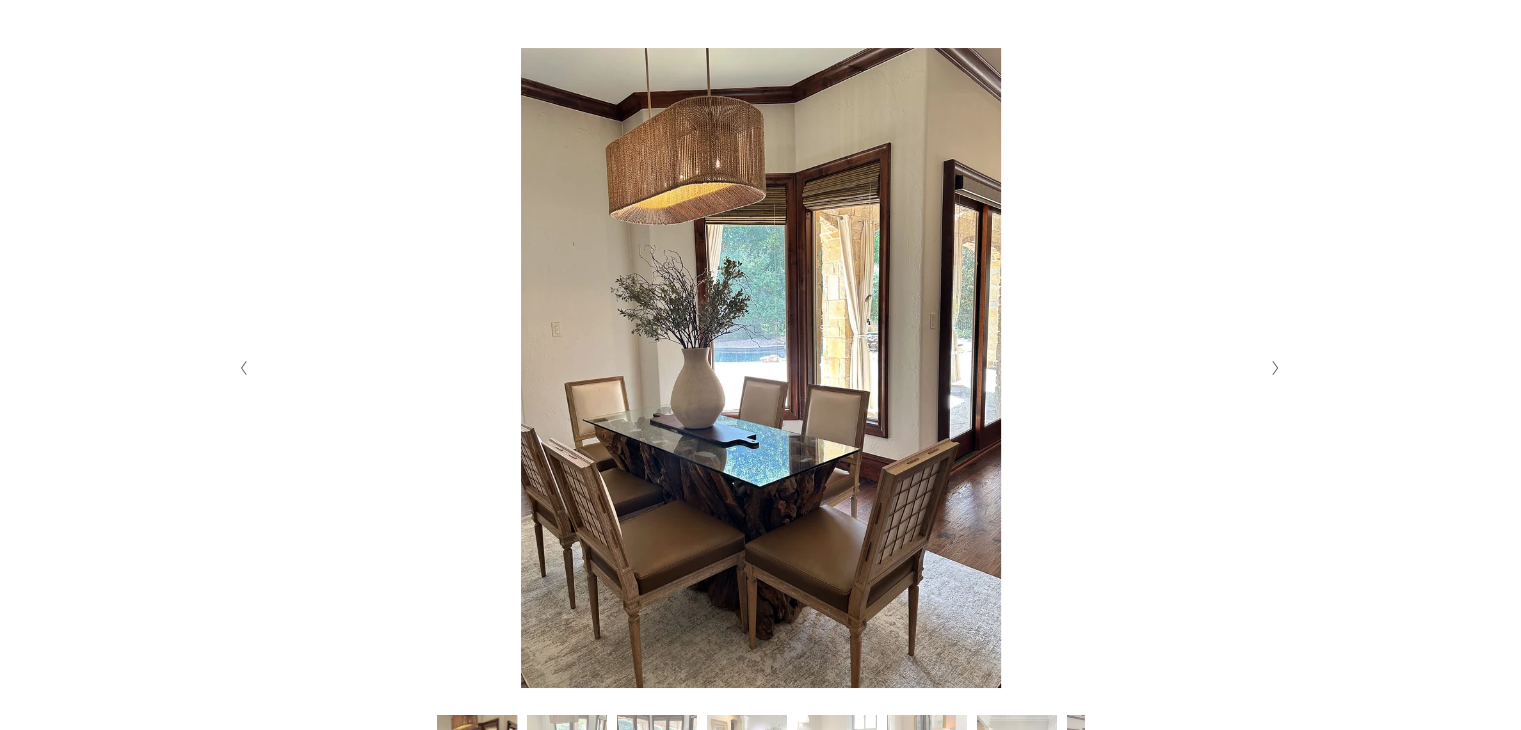 click at bounding box center [1275, 368] 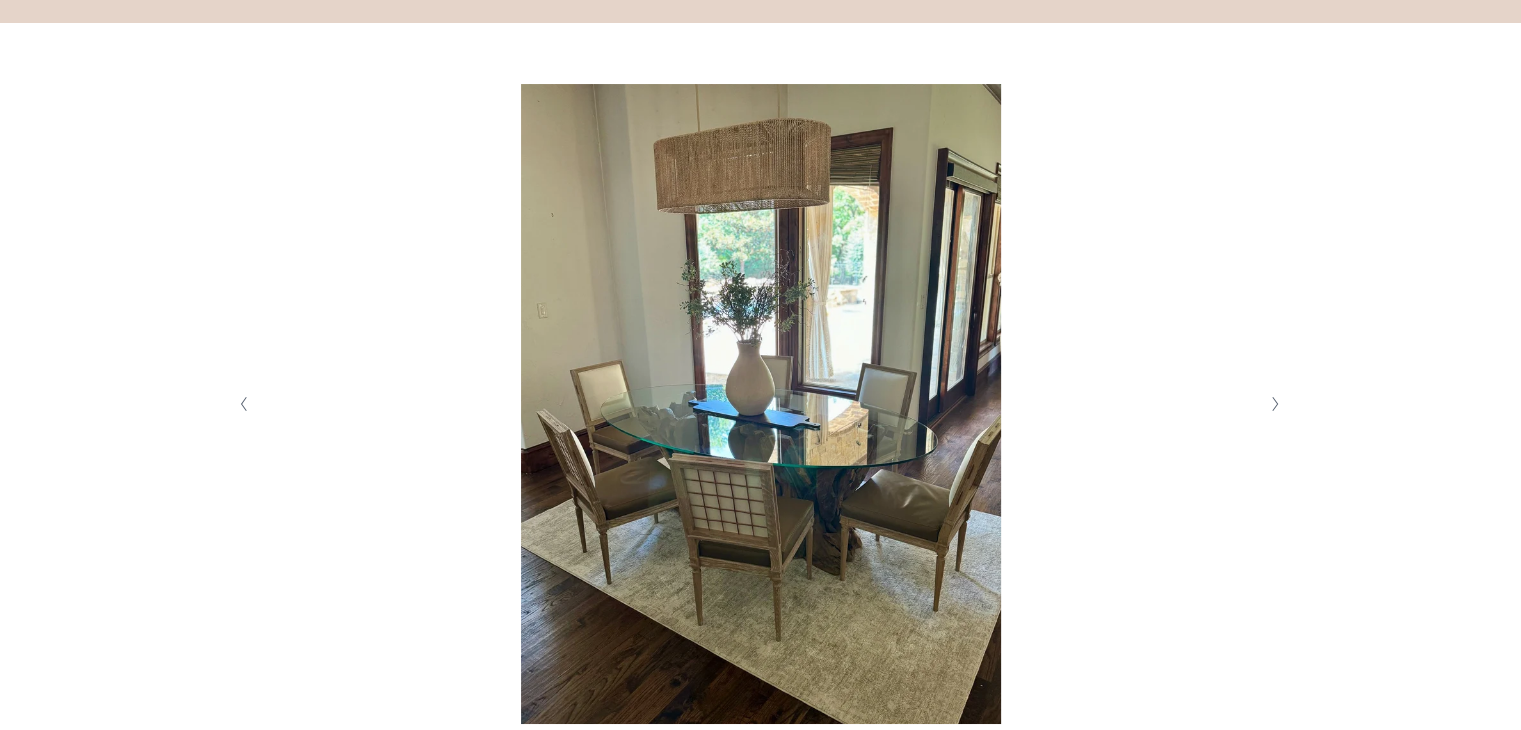 scroll, scrollTop: 359, scrollLeft: 0, axis: vertical 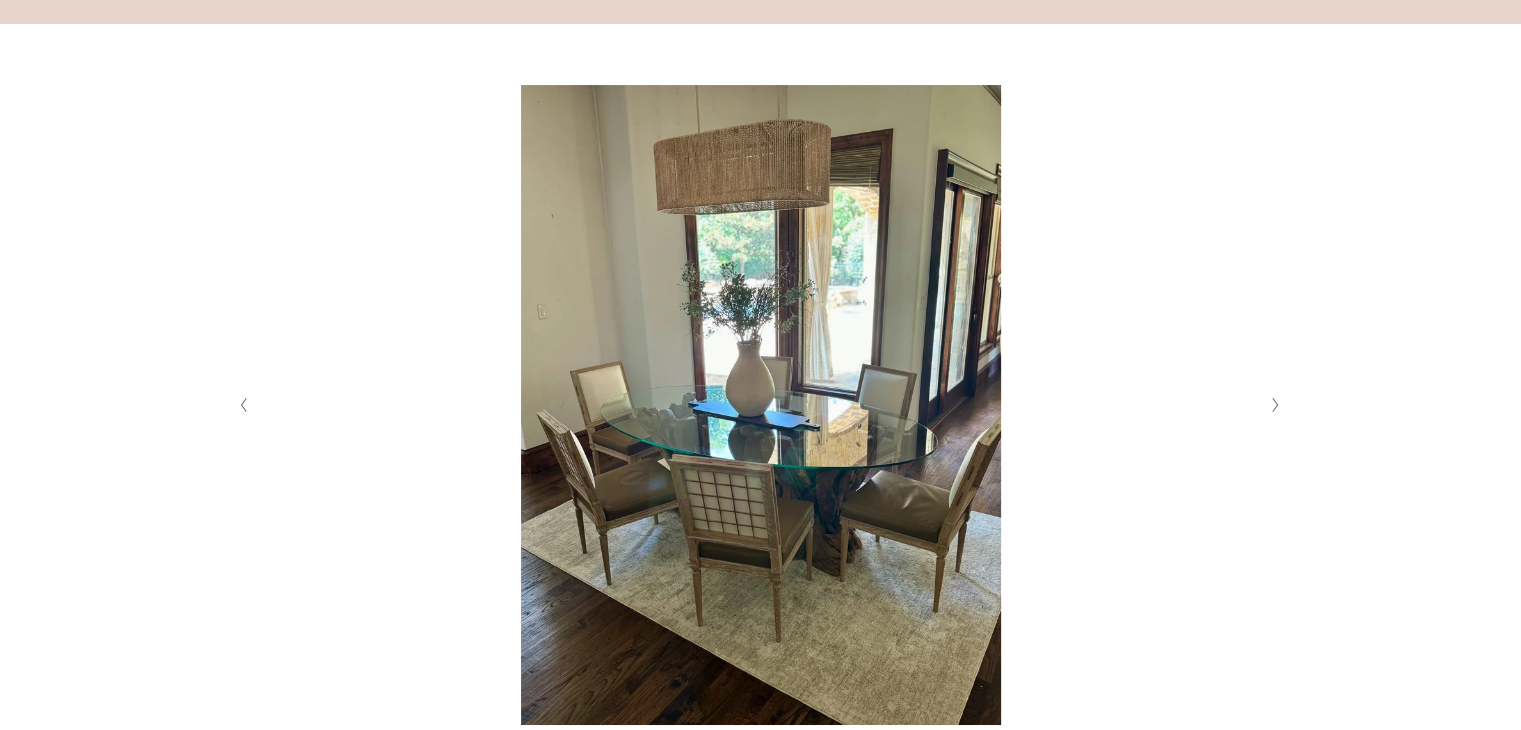 click at bounding box center [1275, 405] 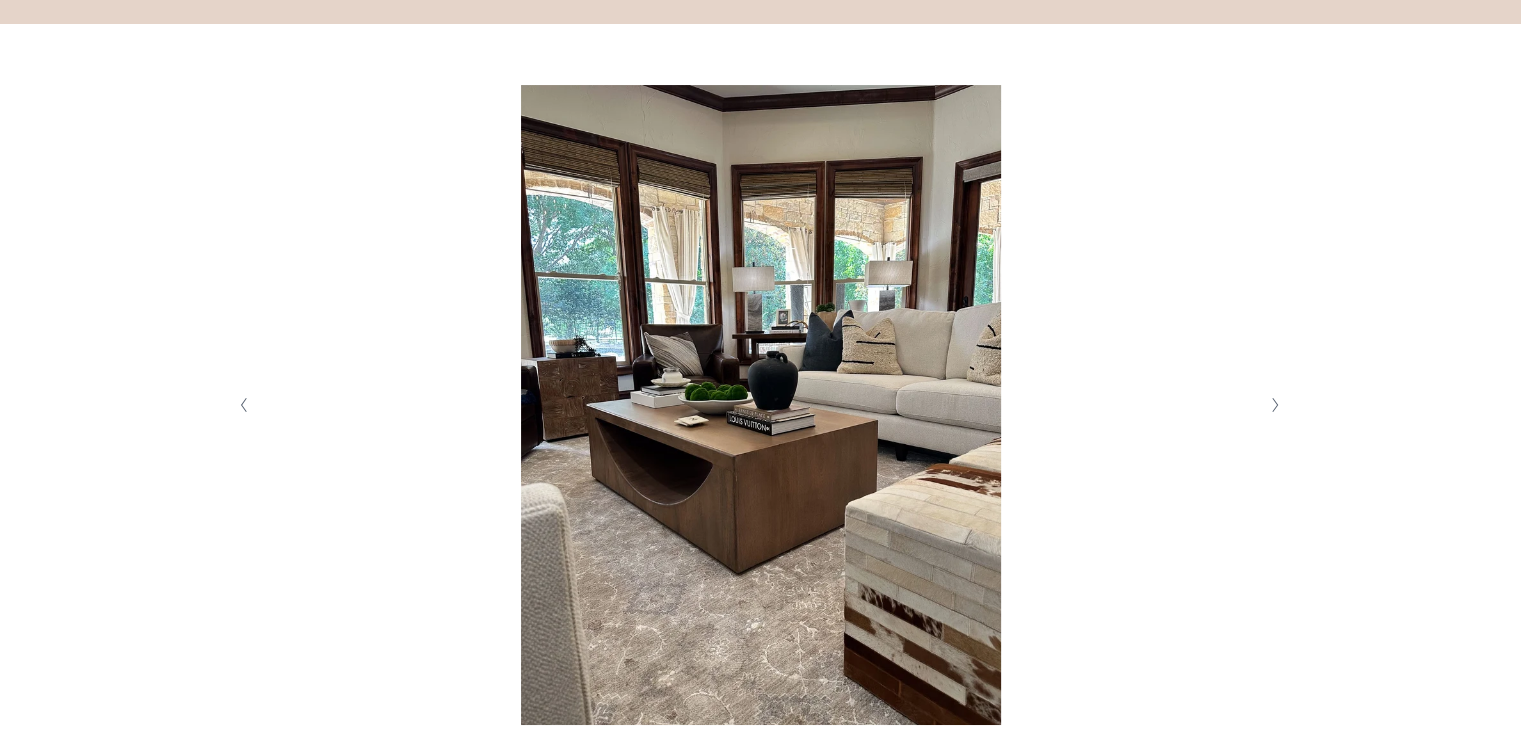 click at bounding box center [1275, 405] 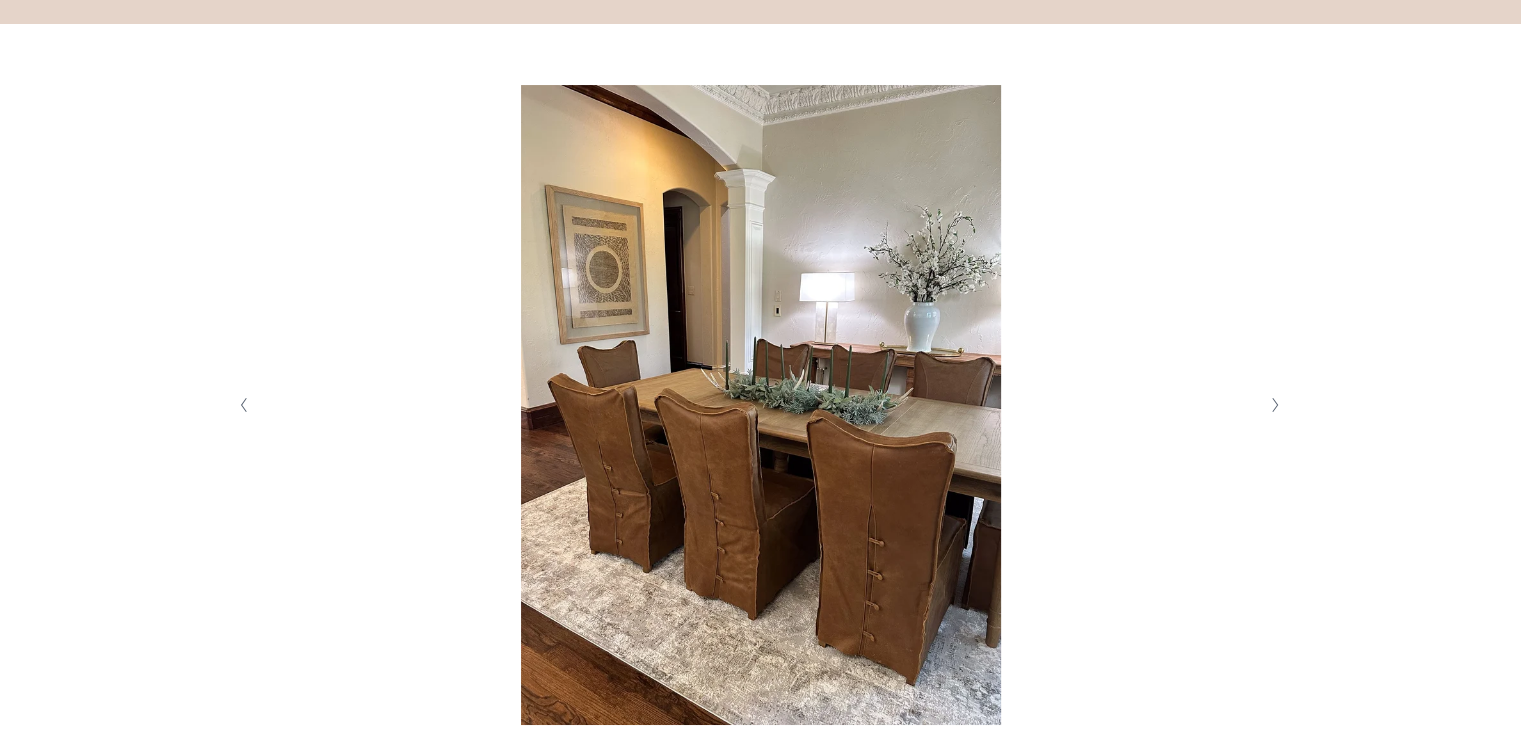 click at bounding box center (1275, 405) 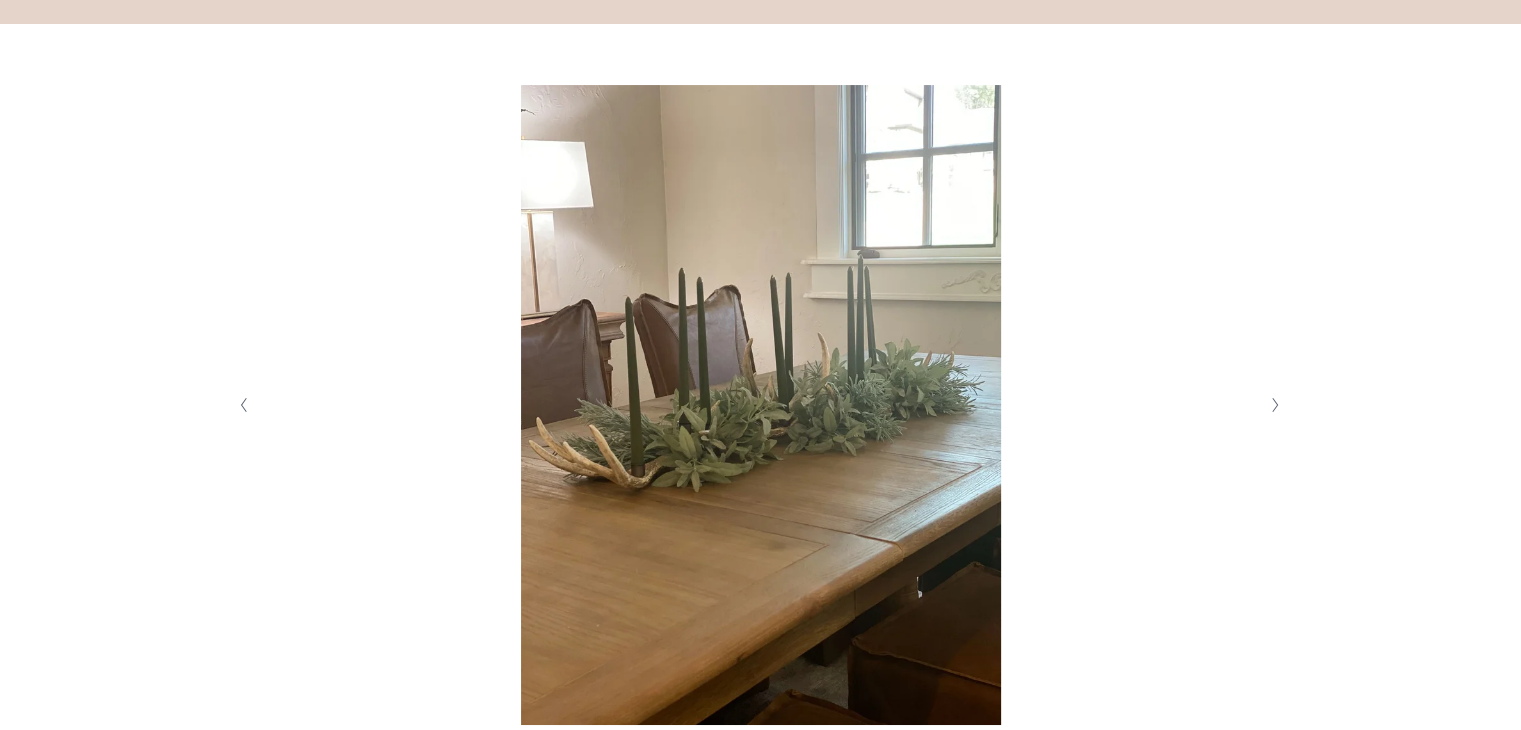 click at bounding box center (1275, 405) 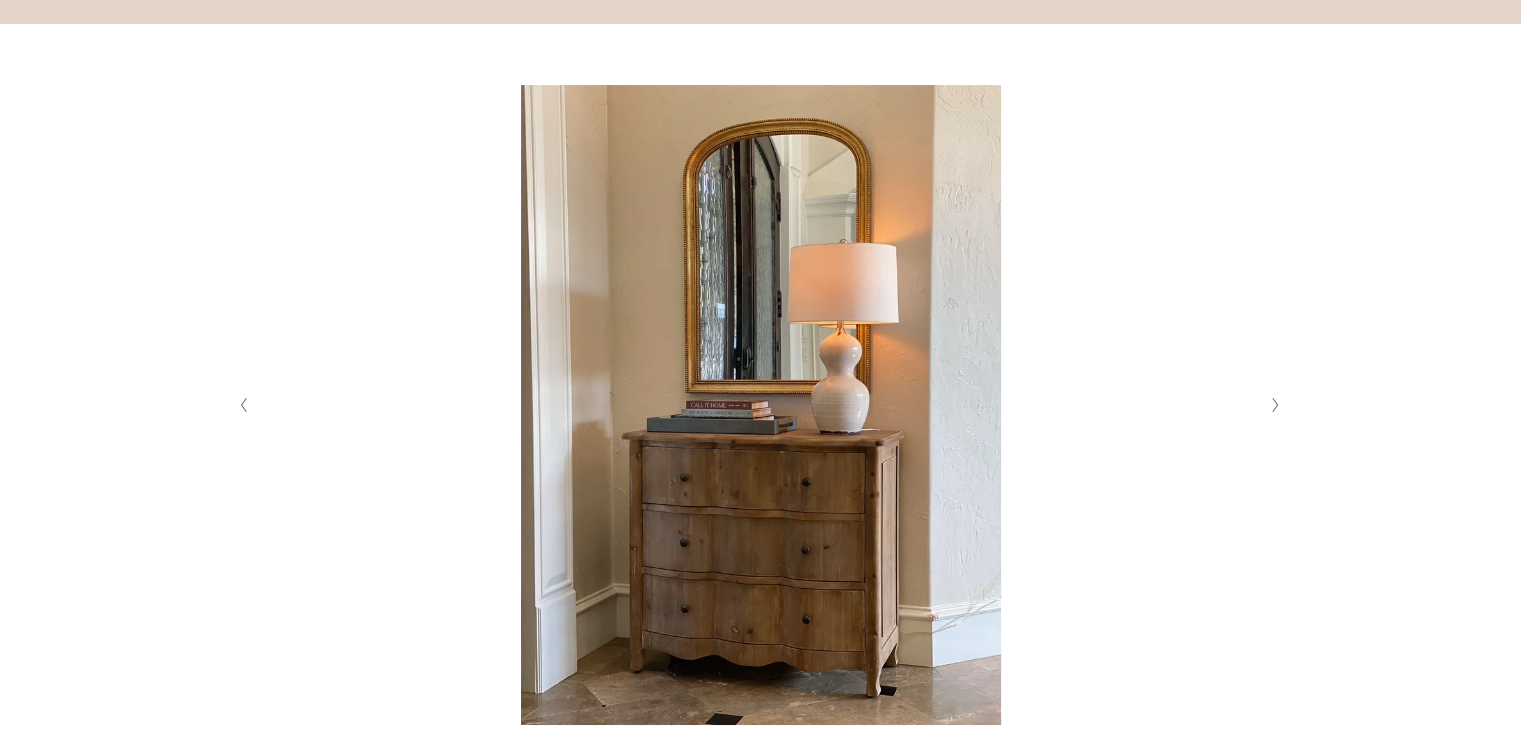 click at bounding box center (1275, 405) 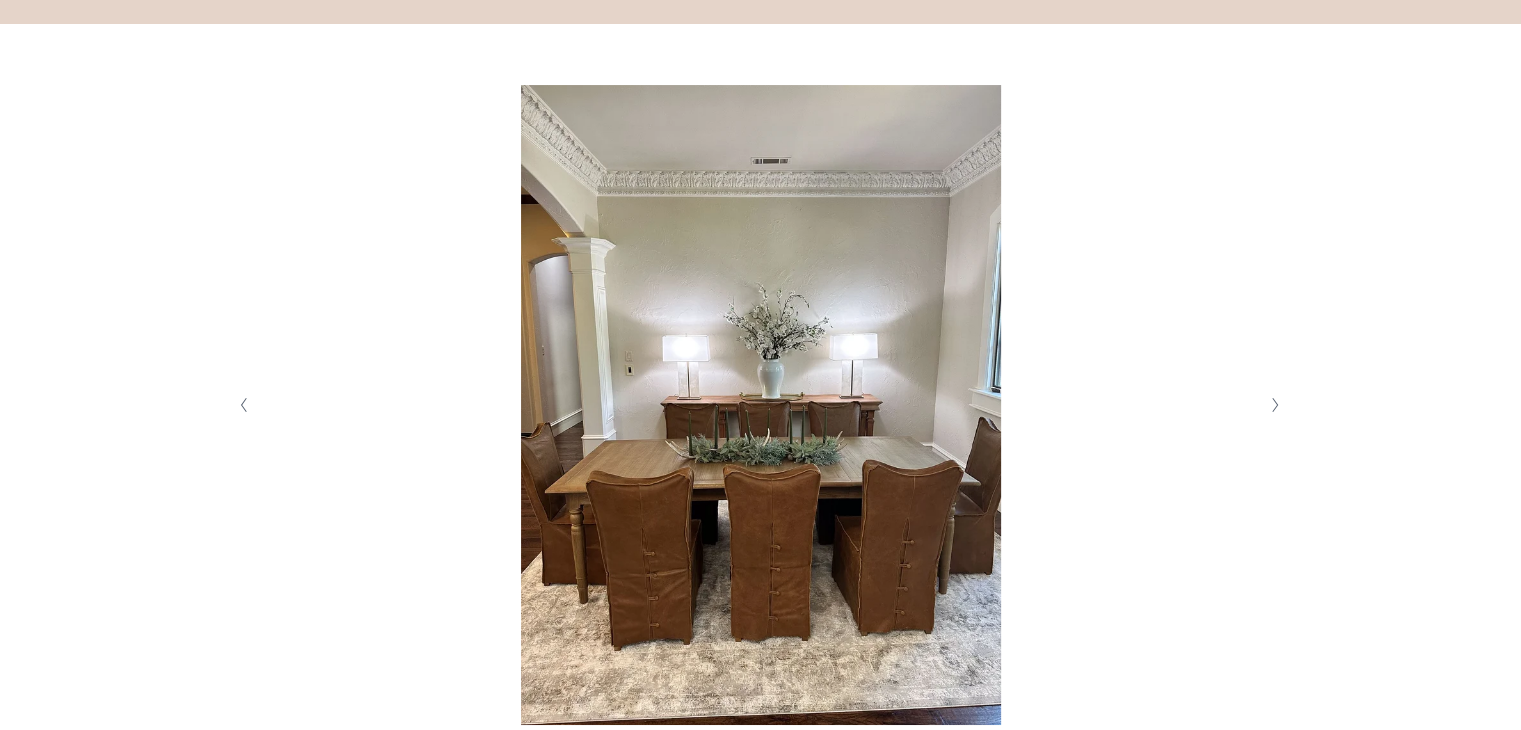 click at bounding box center (1275, 405) 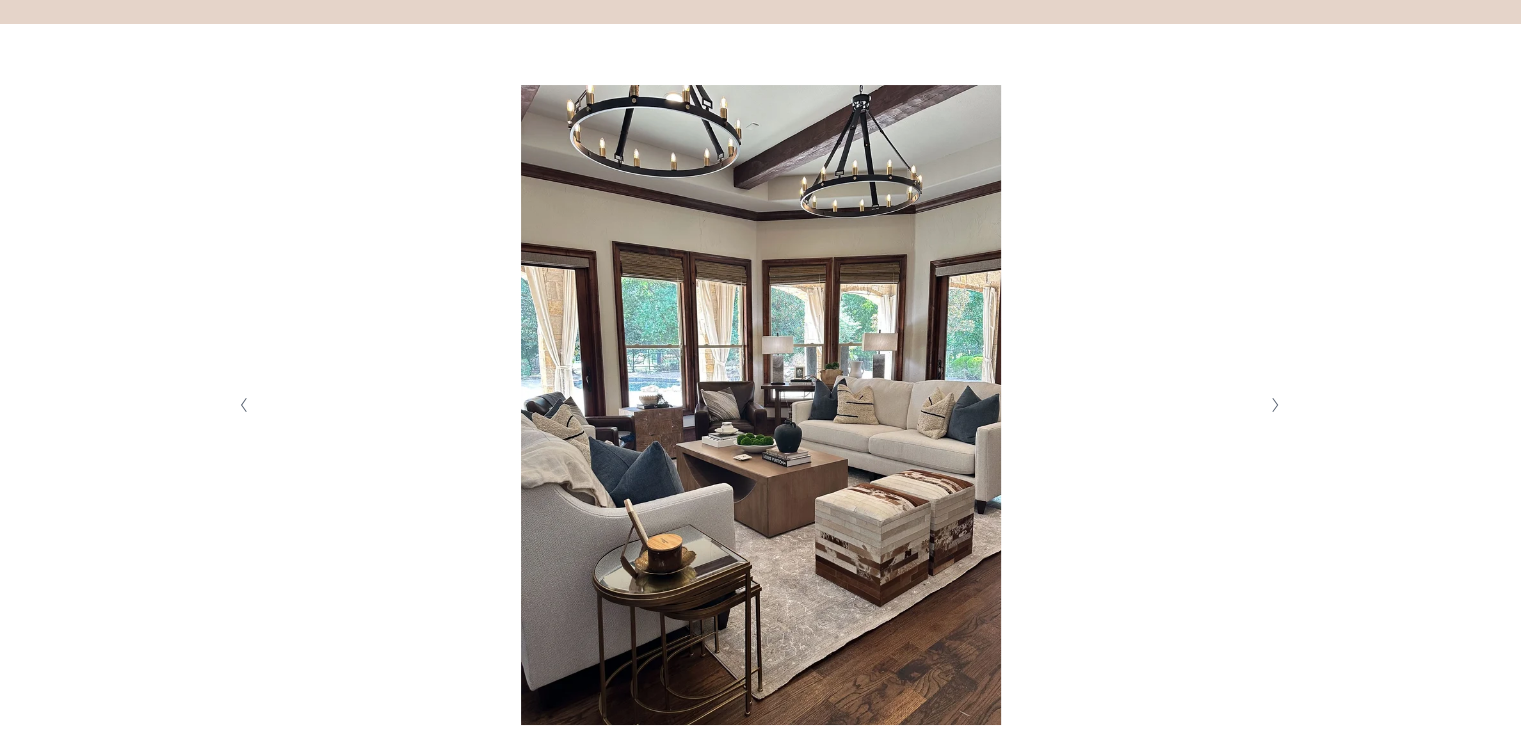 click at bounding box center [1275, 405] 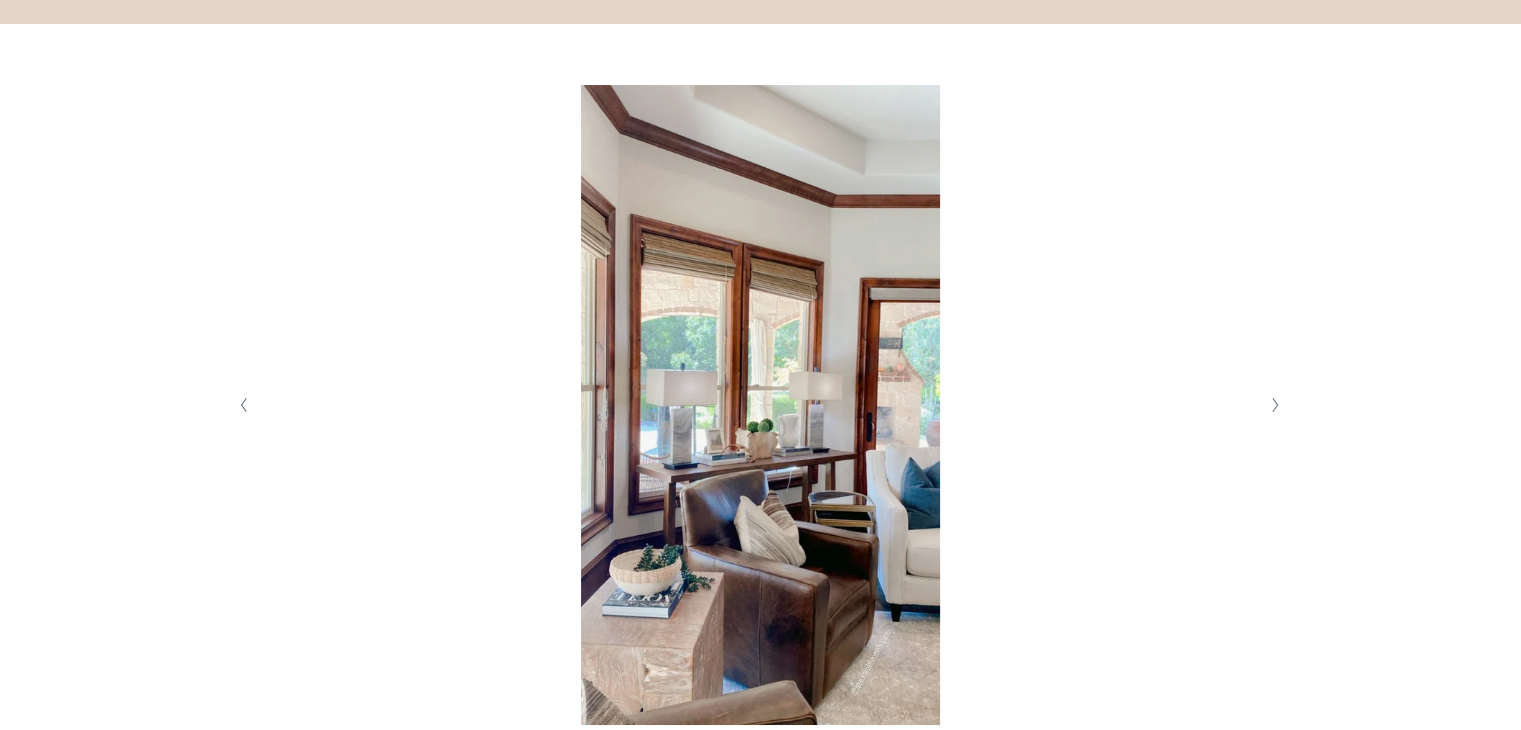 click at bounding box center [1275, 405] 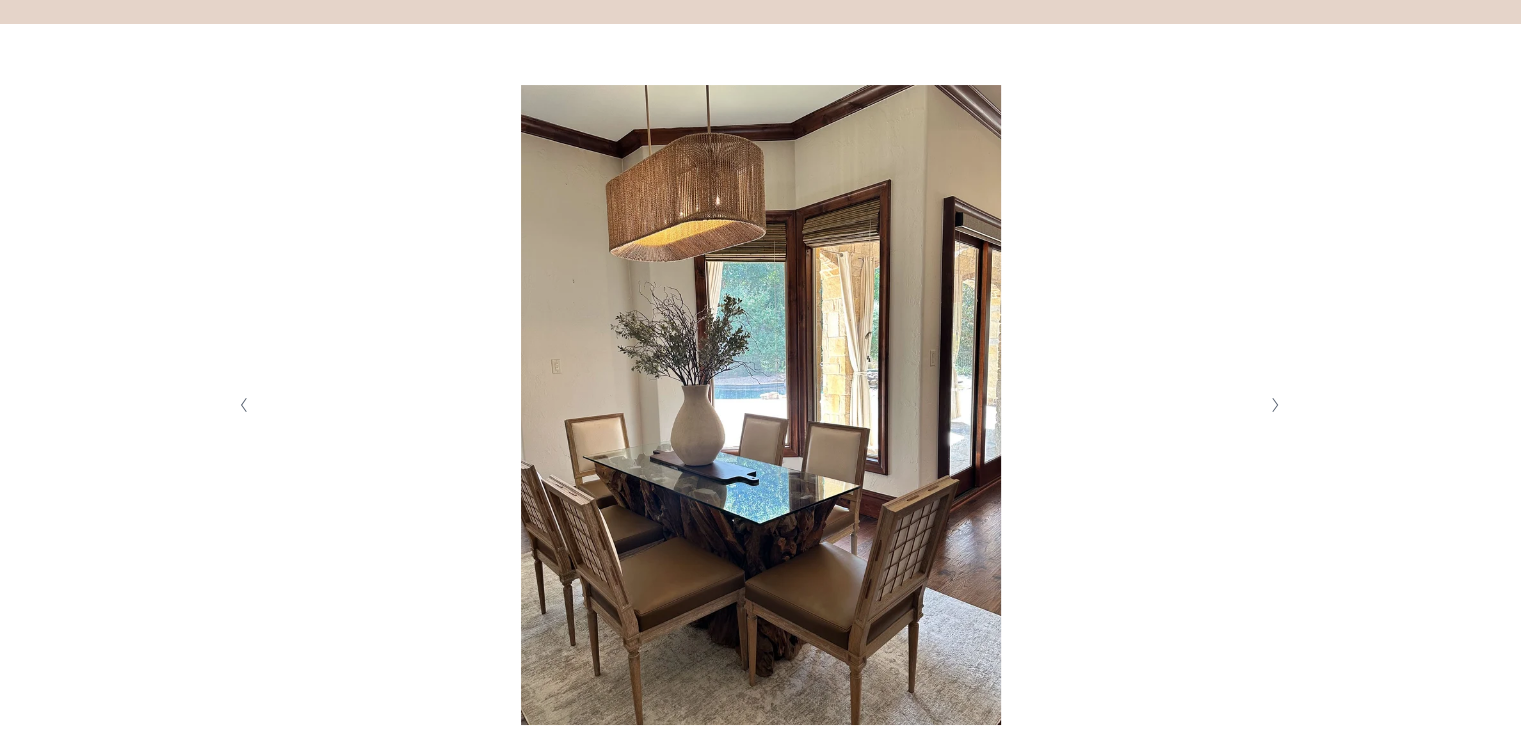 click at bounding box center (1275, 405) 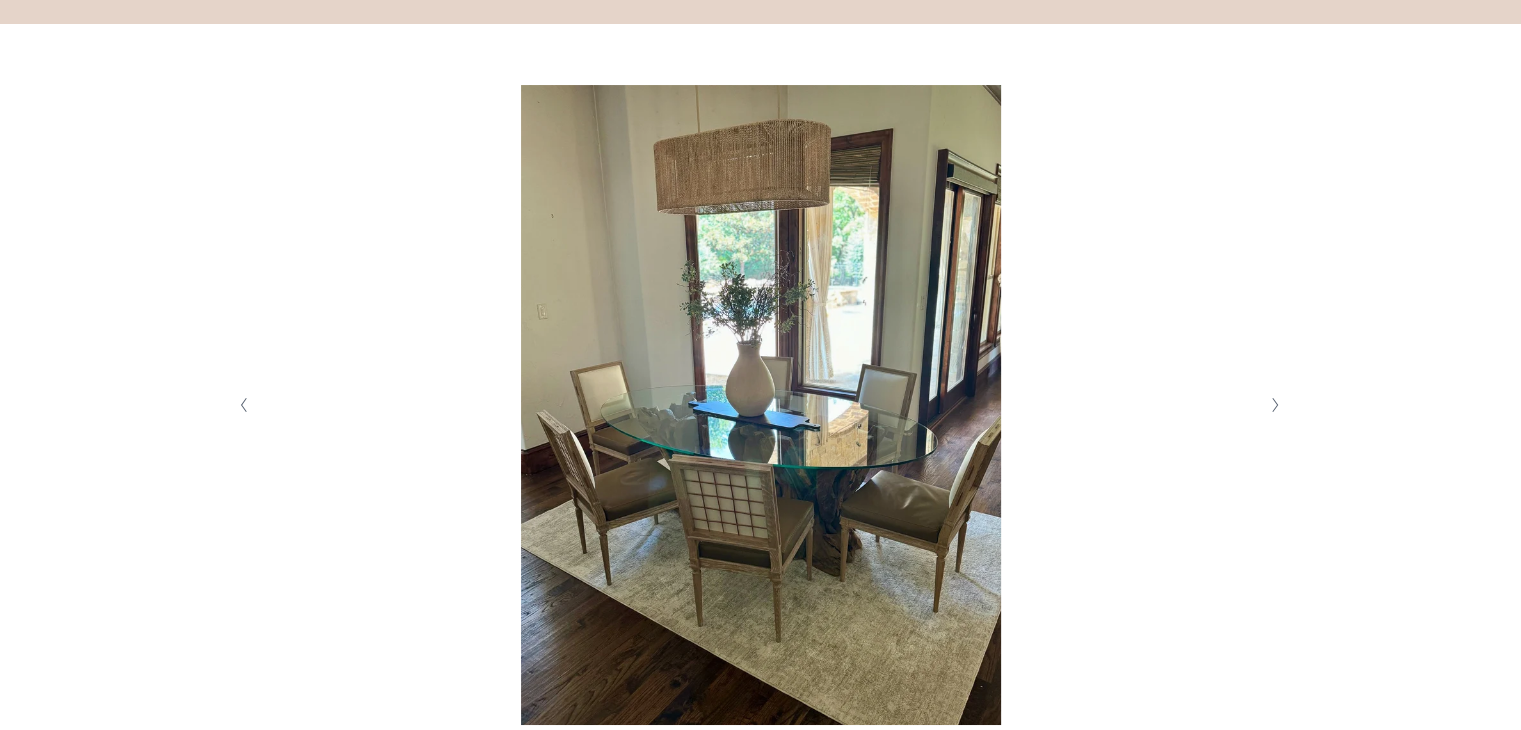 click at bounding box center [1275, 405] 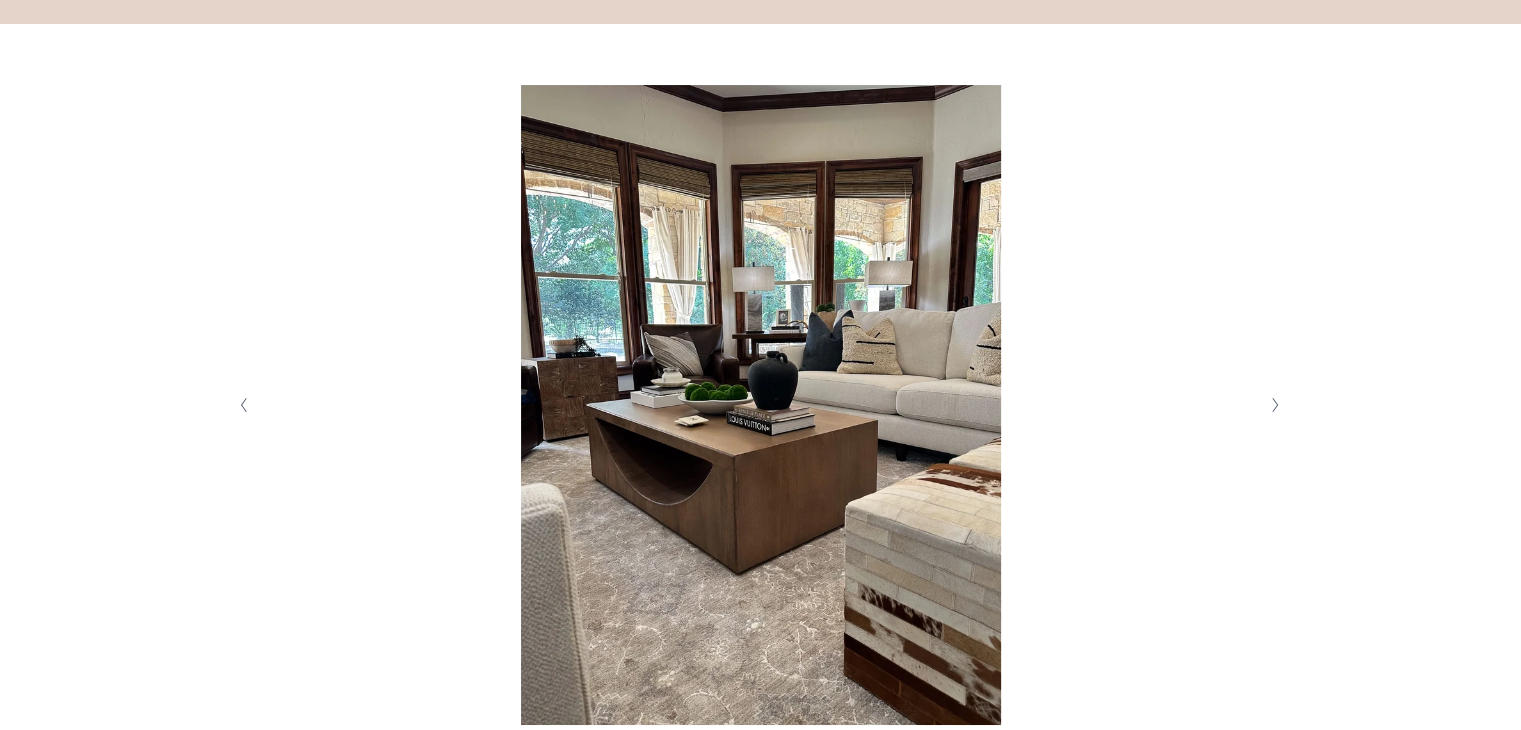 click at bounding box center (1275, 405) 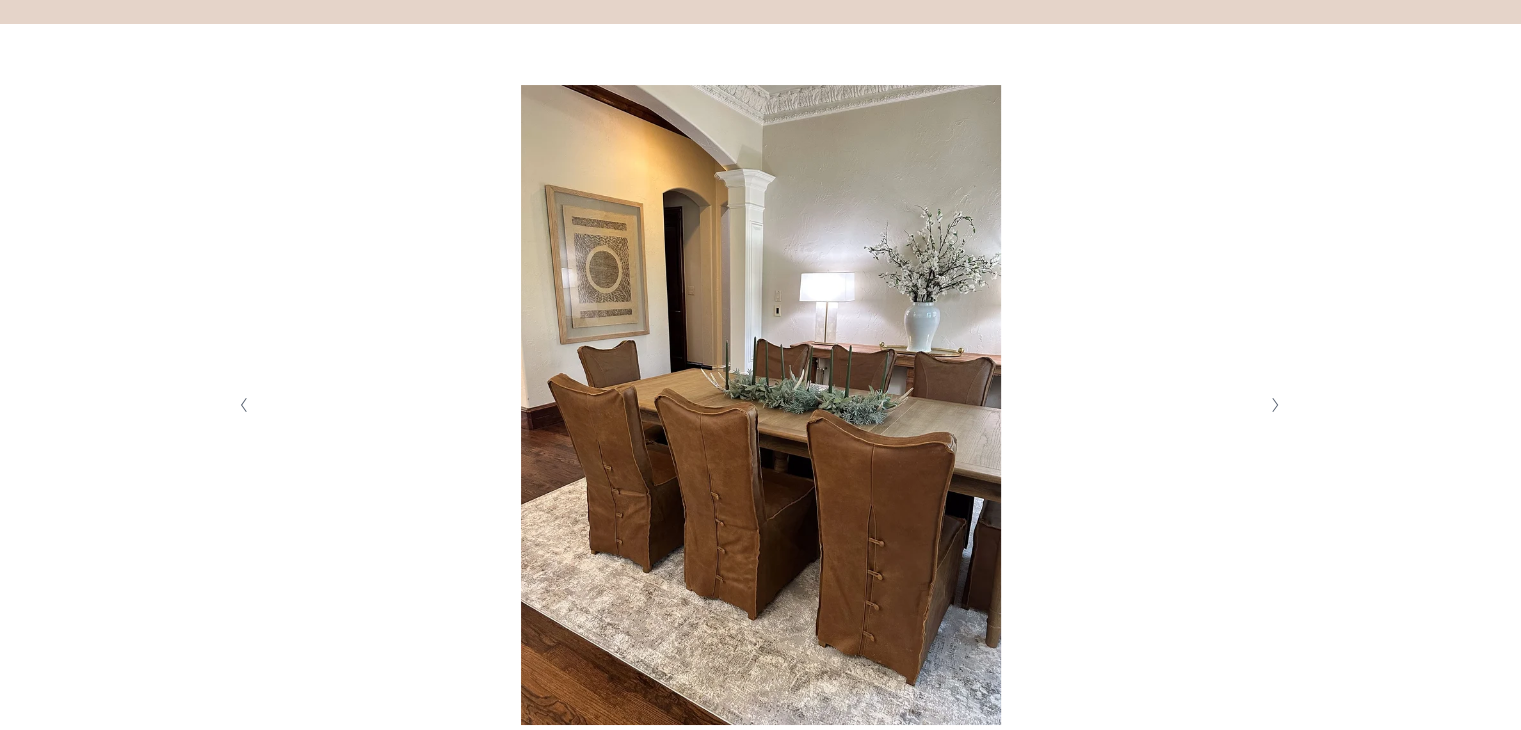 click at bounding box center (1275, 405) 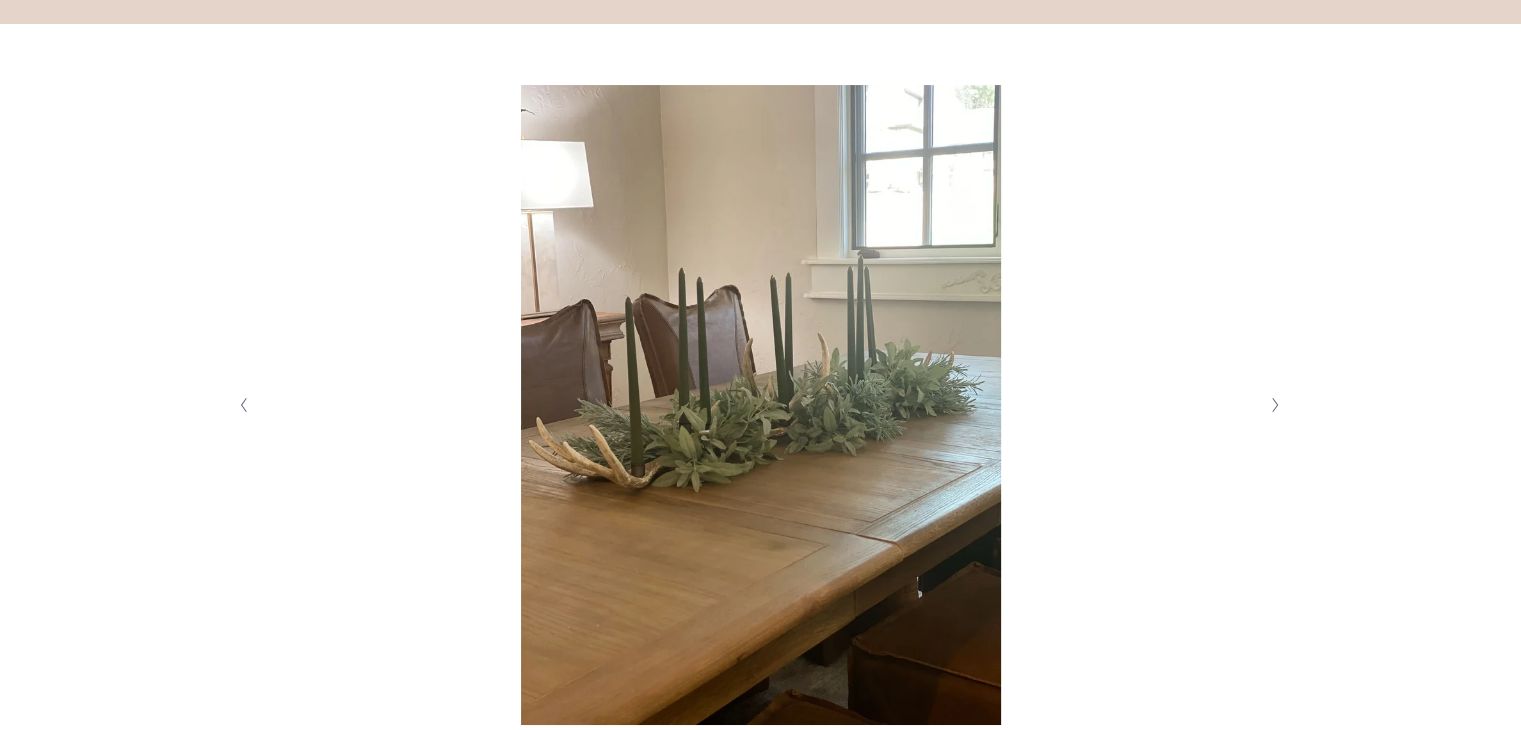 click at bounding box center (1275, 405) 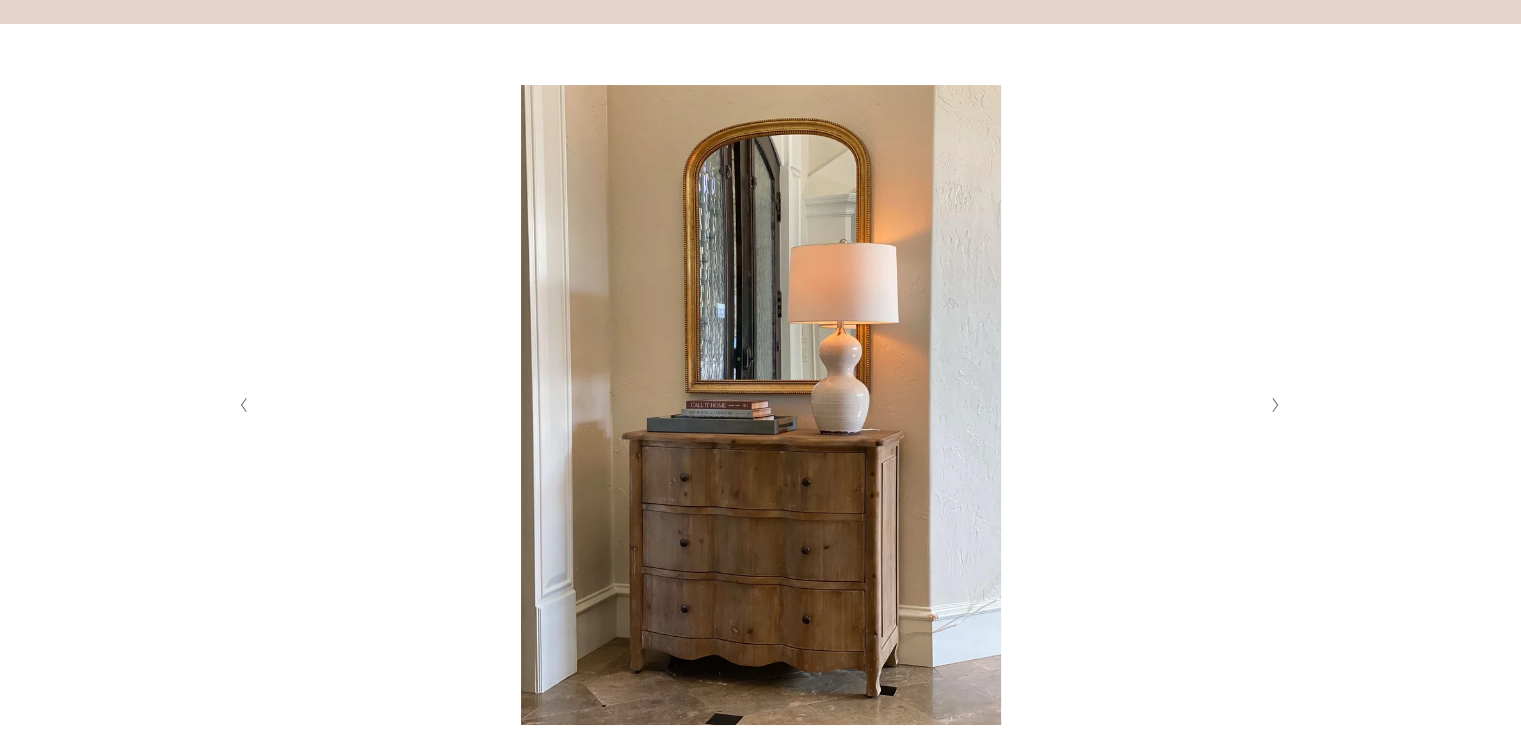 click at bounding box center (1275, 405) 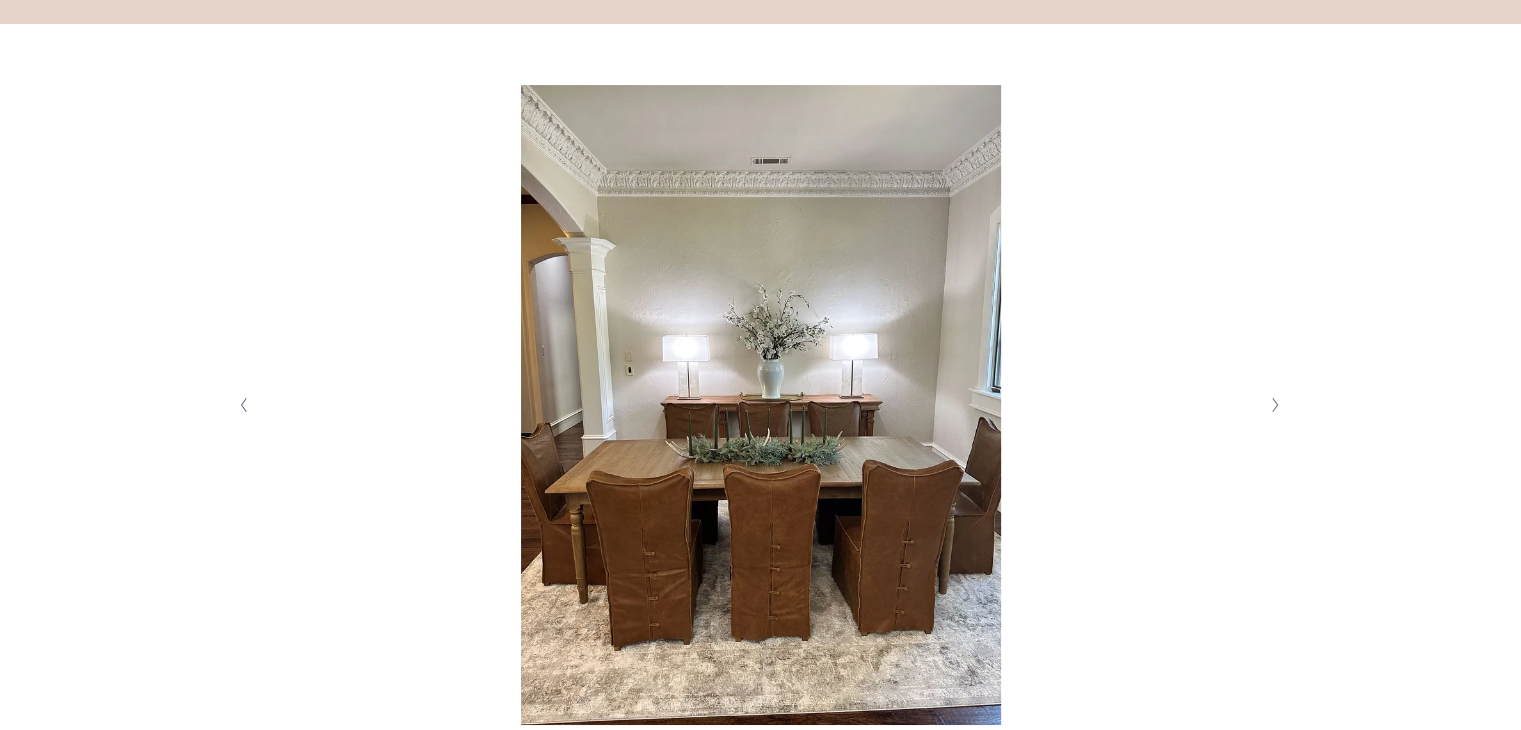 click at bounding box center [1275, 405] 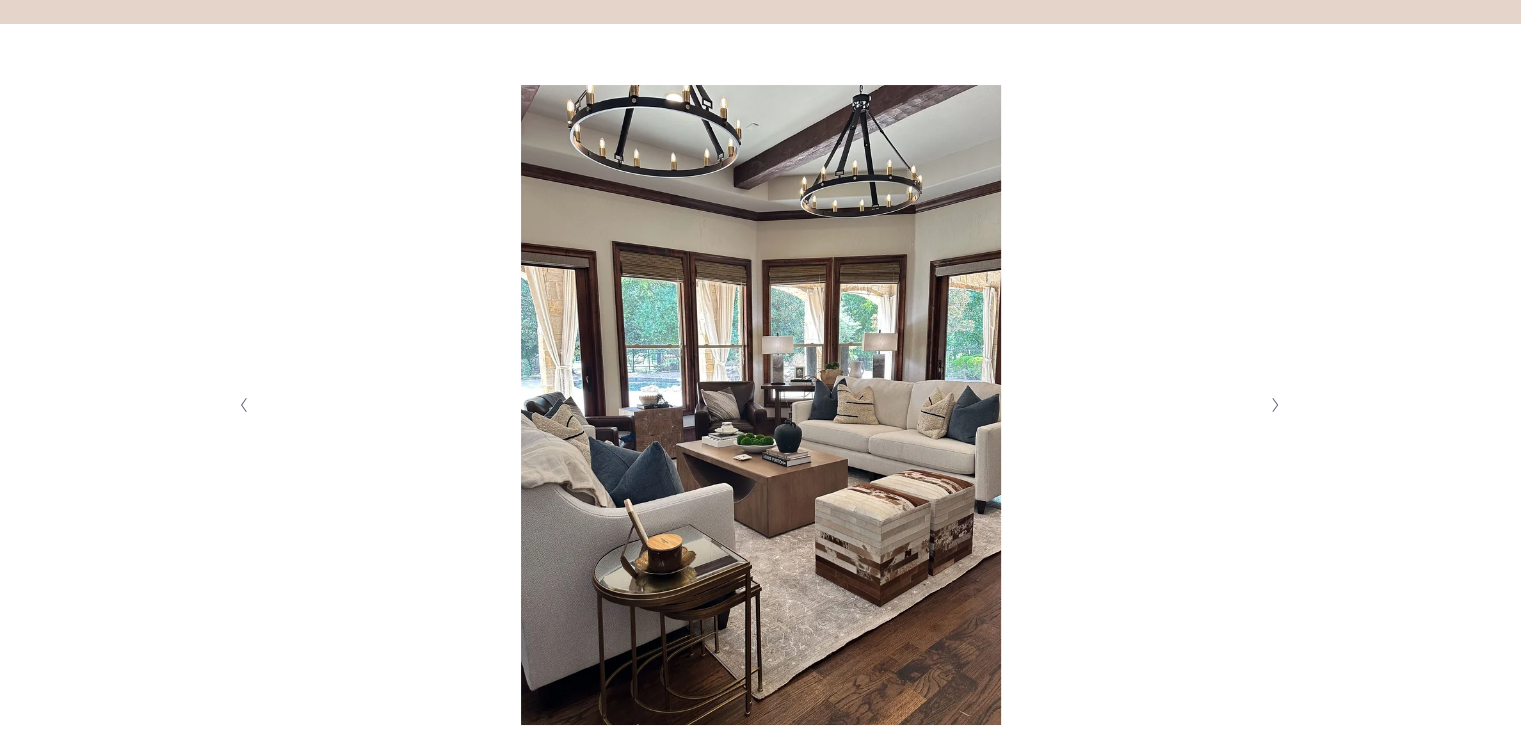 click at bounding box center [1275, 405] 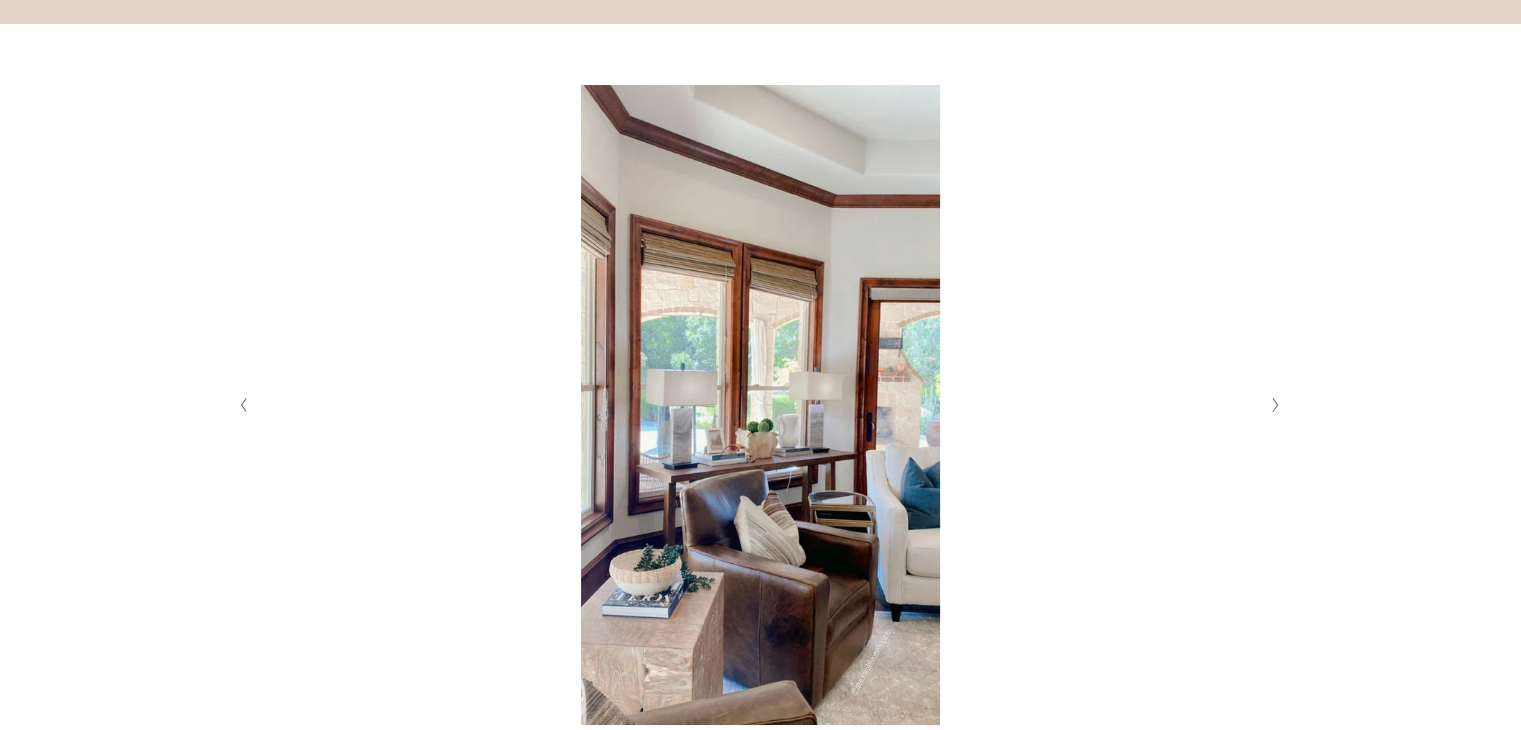 click at bounding box center [243, 405] 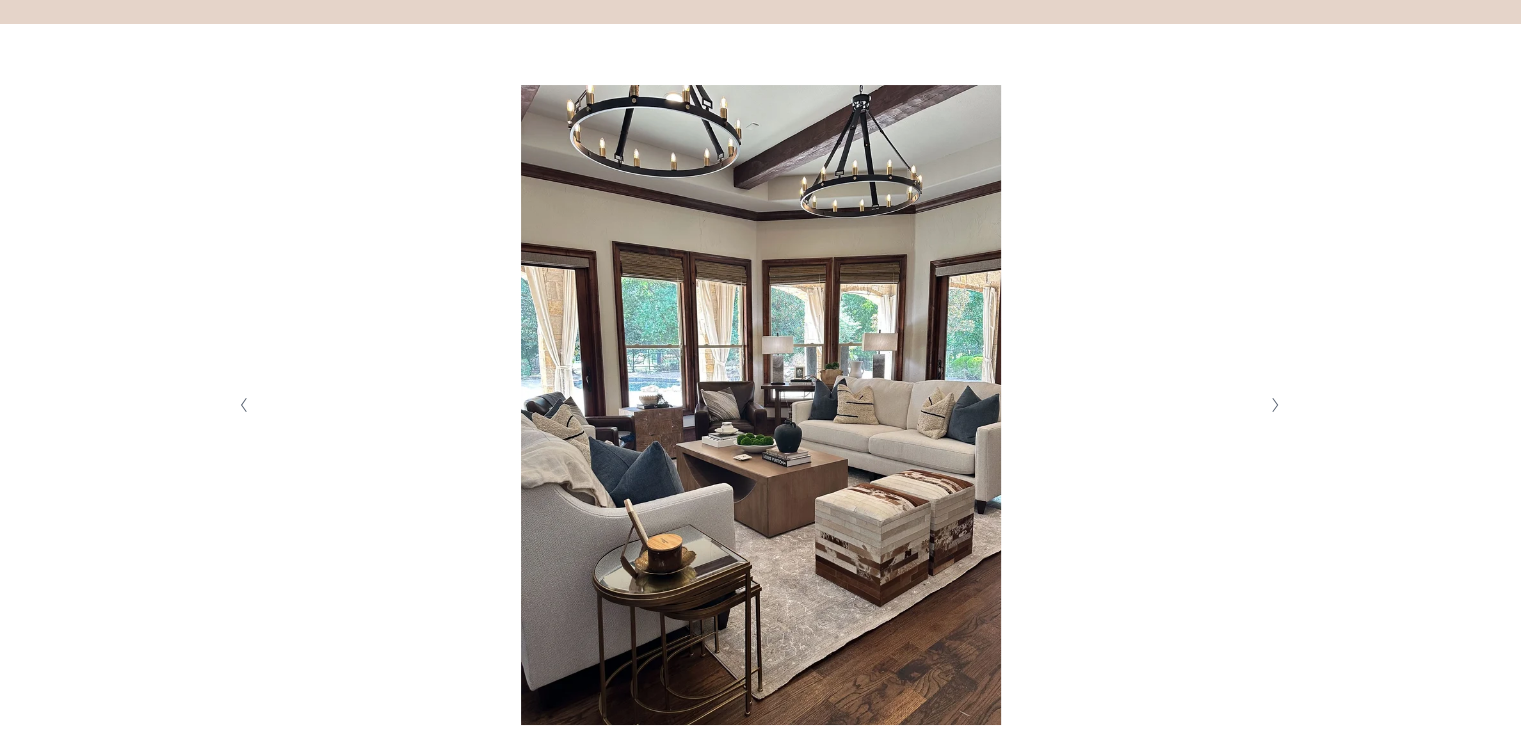 click at bounding box center [1275, 405] 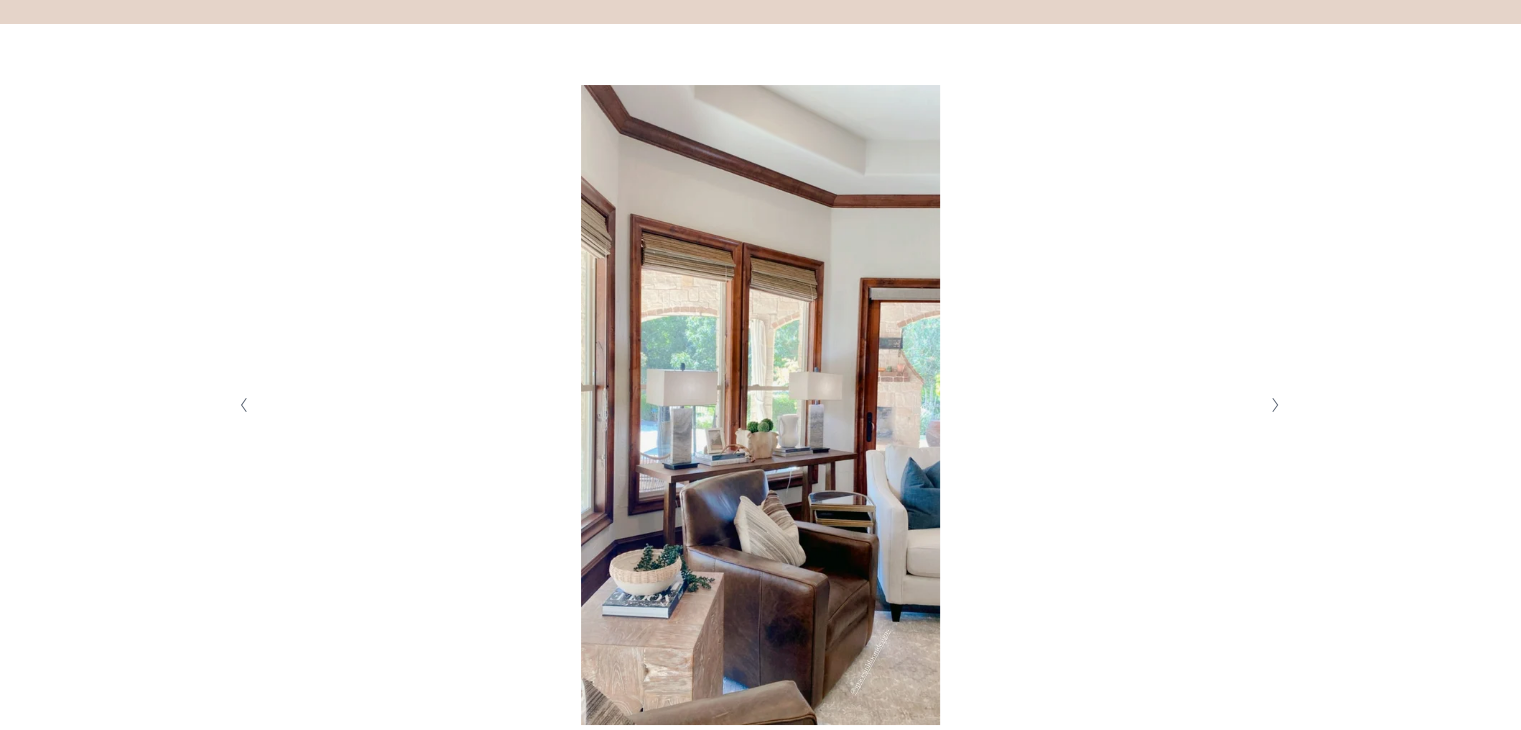 click at bounding box center (1275, 405) 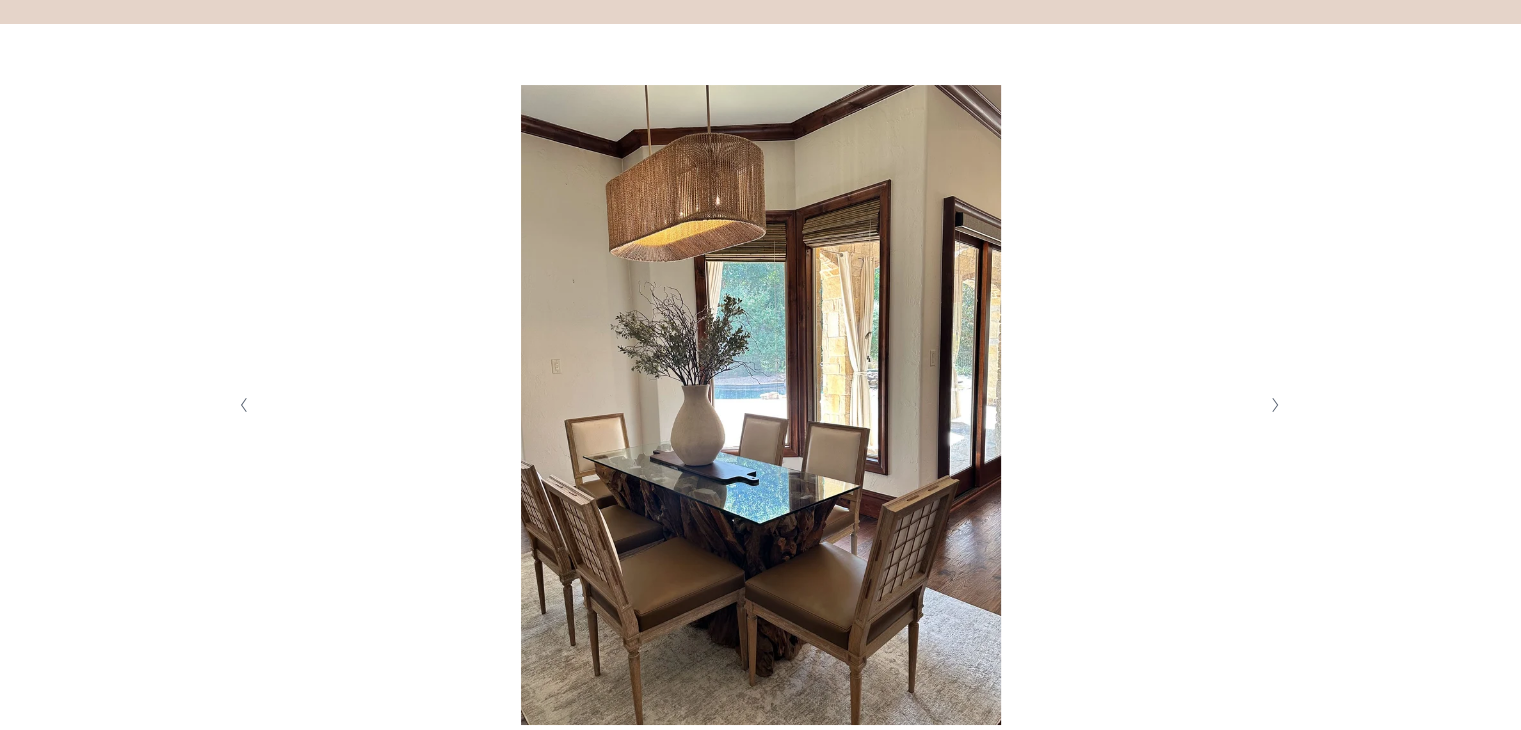 click at bounding box center (1275, 405) 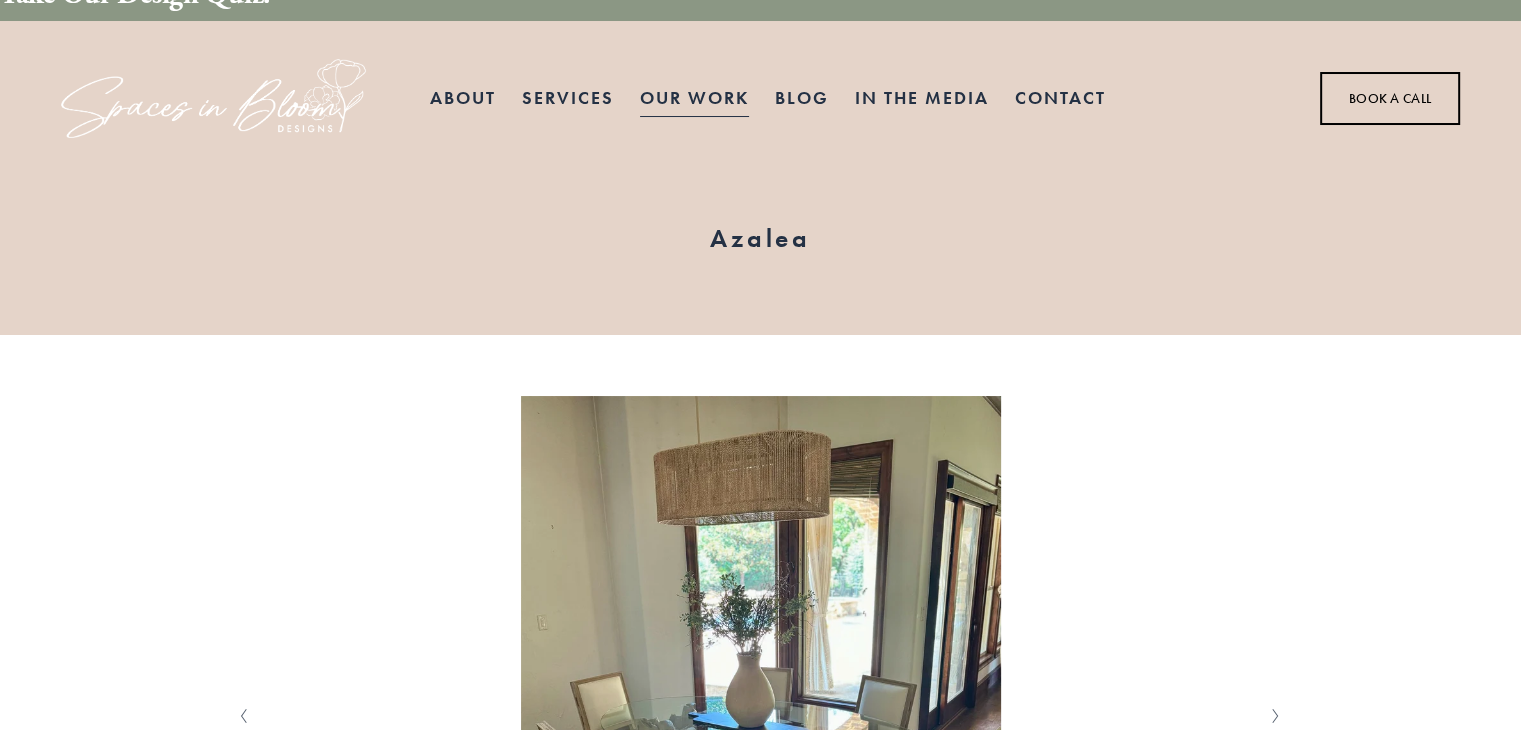 scroll, scrollTop: 0, scrollLeft: 0, axis: both 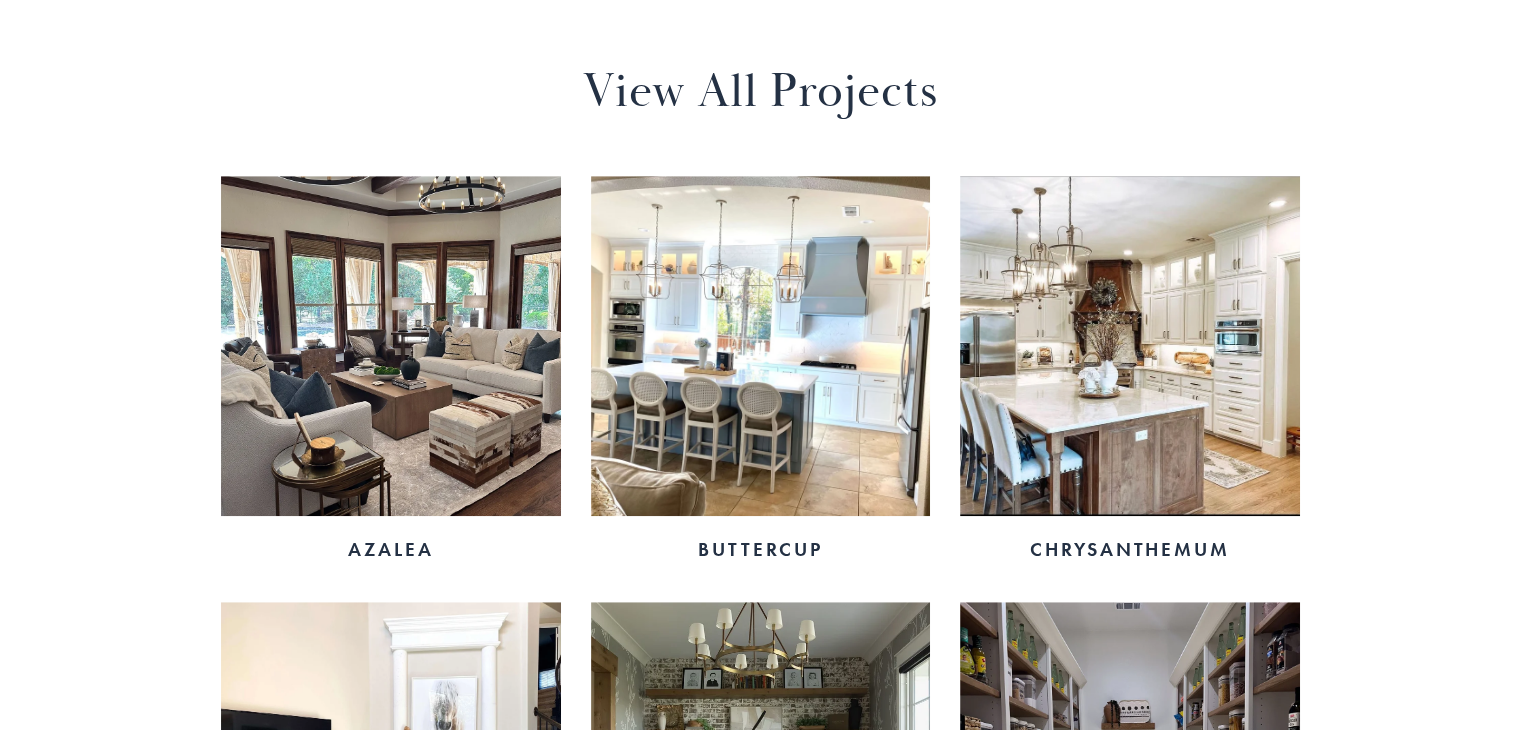 click at bounding box center (760, 345) 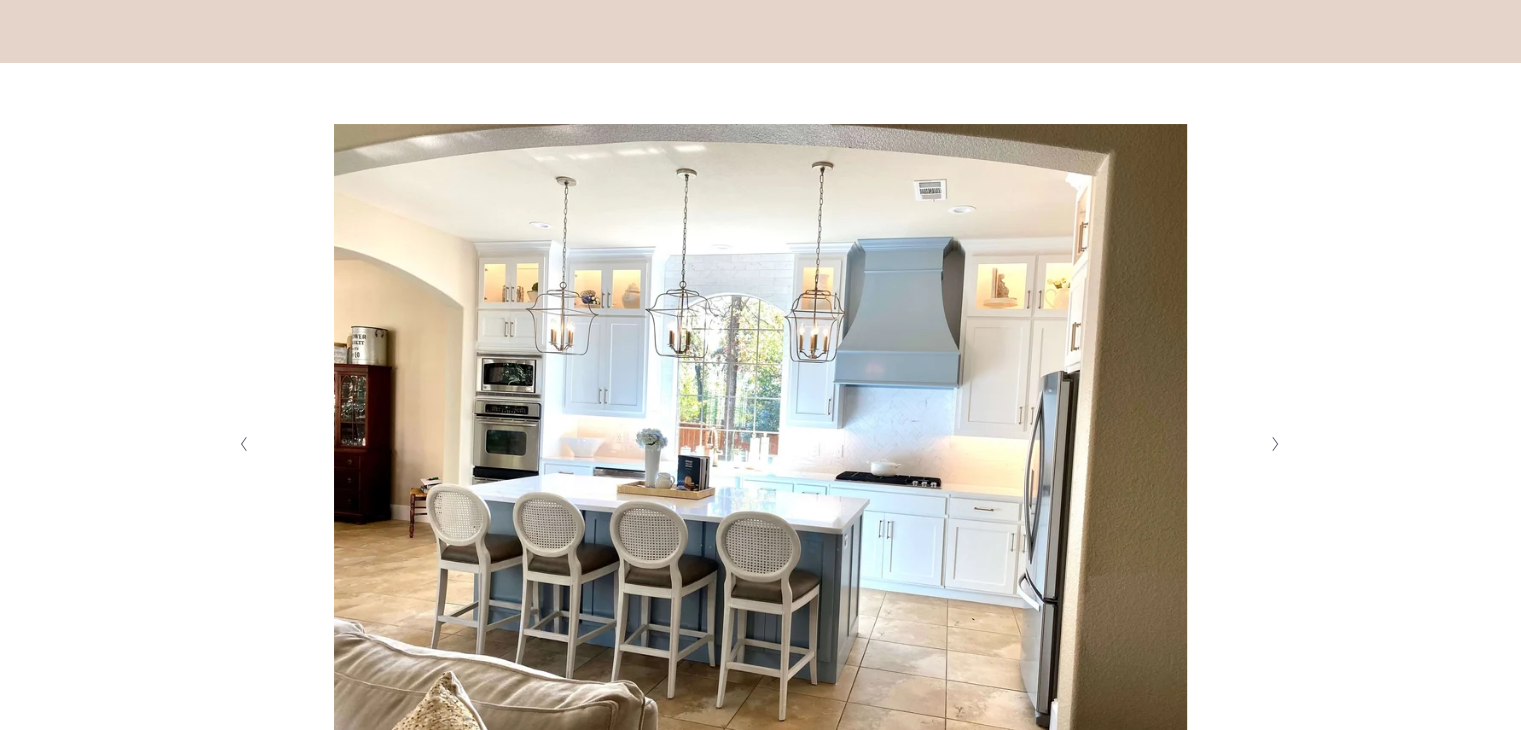 scroll, scrollTop: 322, scrollLeft: 0, axis: vertical 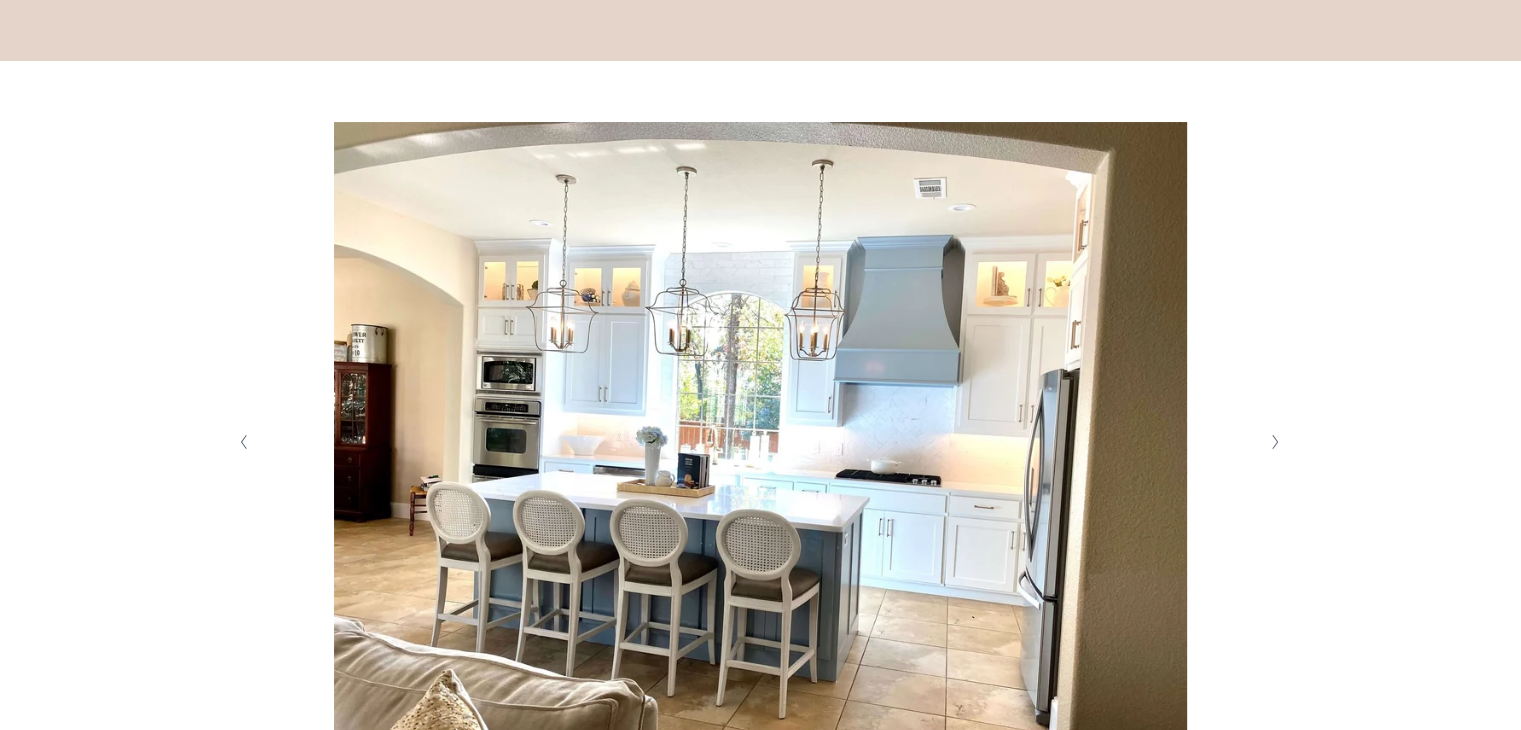 click at bounding box center (1275, 442) 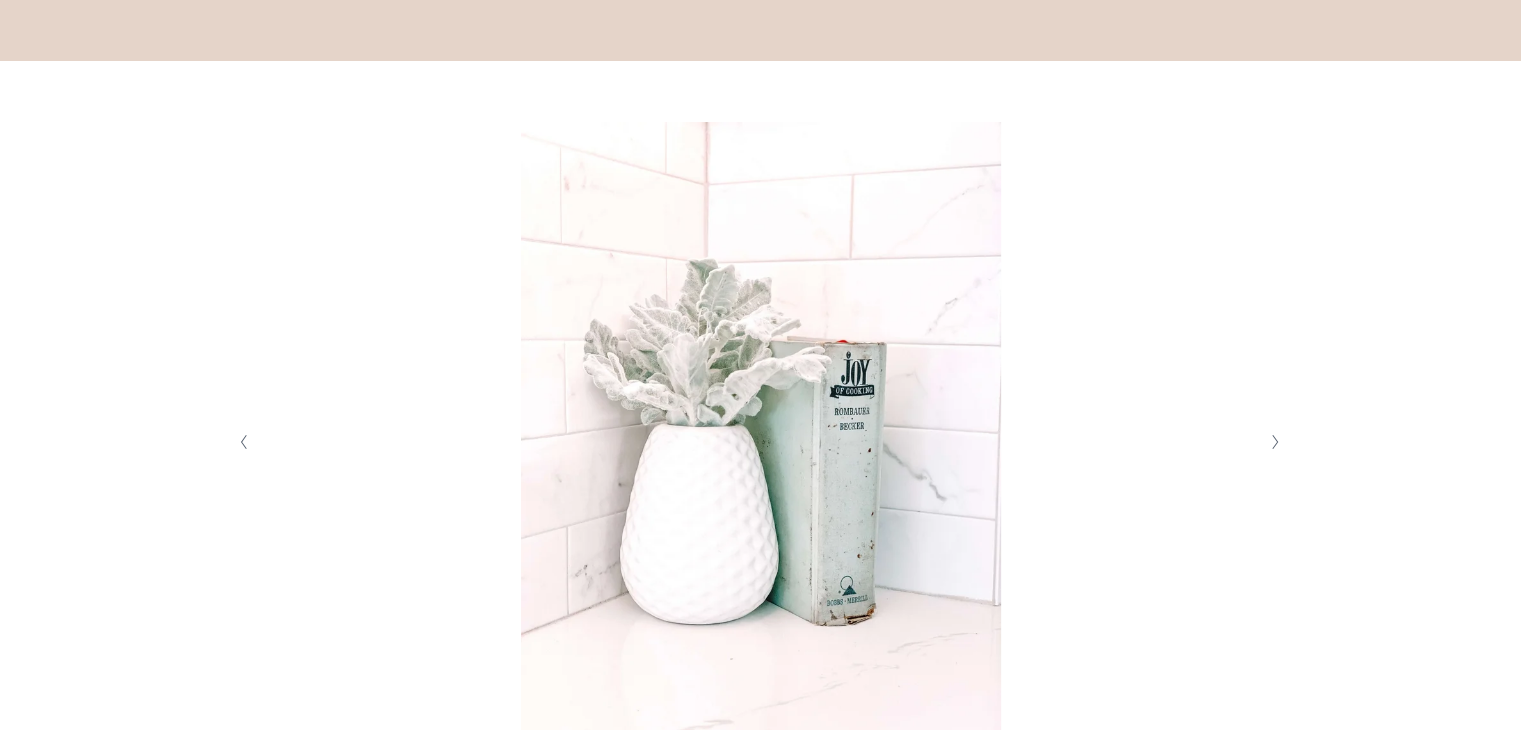 click at bounding box center [1275, 442] 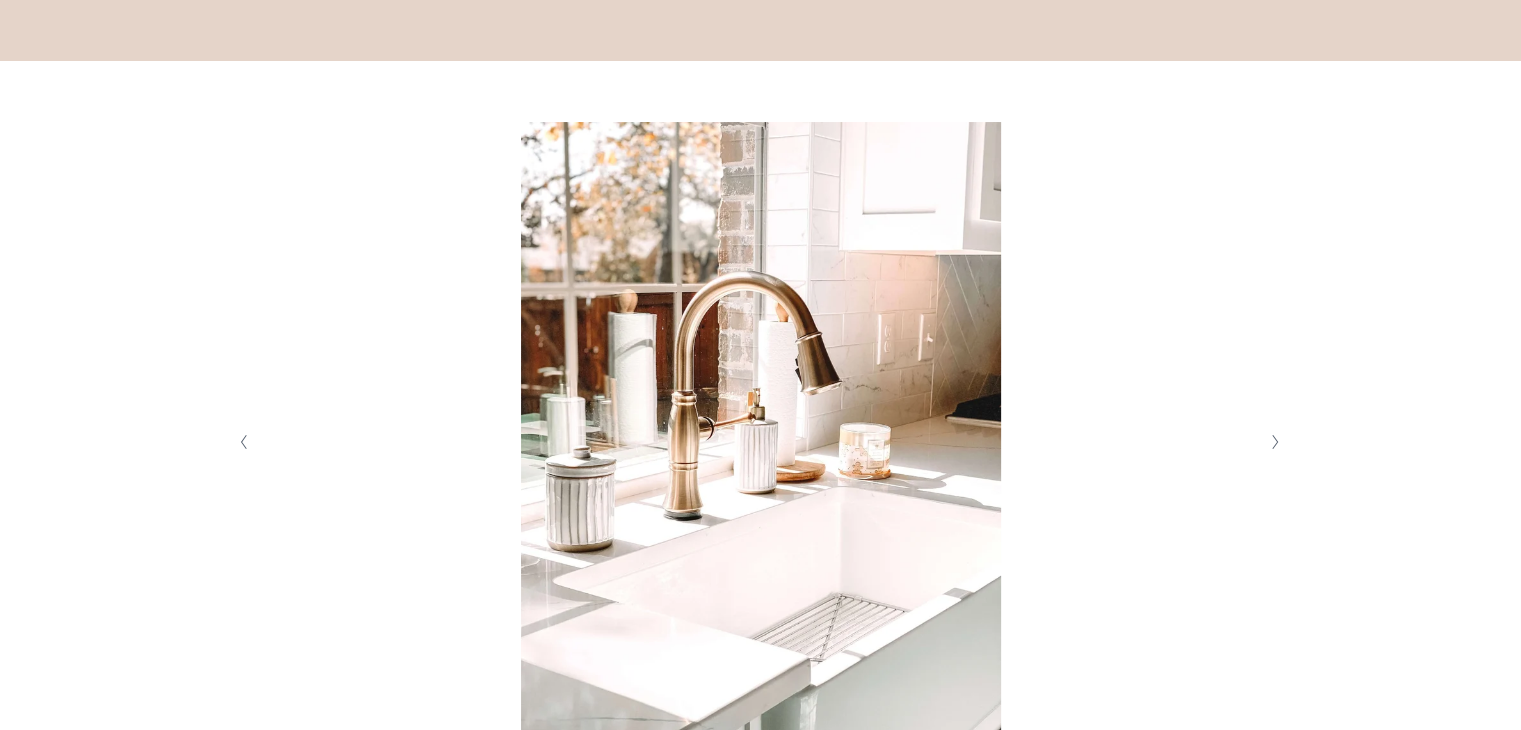 click at bounding box center [1275, 442] 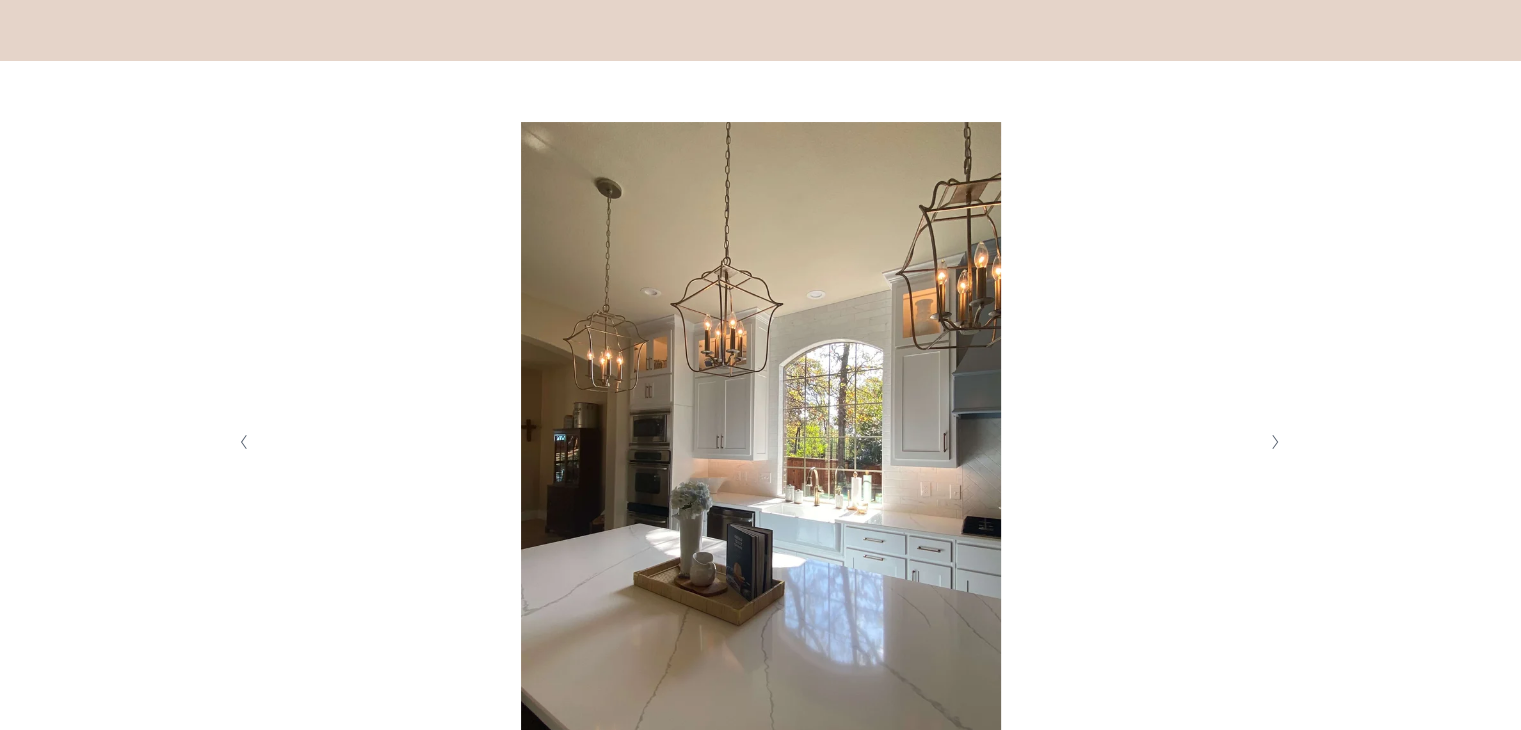 click at bounding box center (1275, 442) 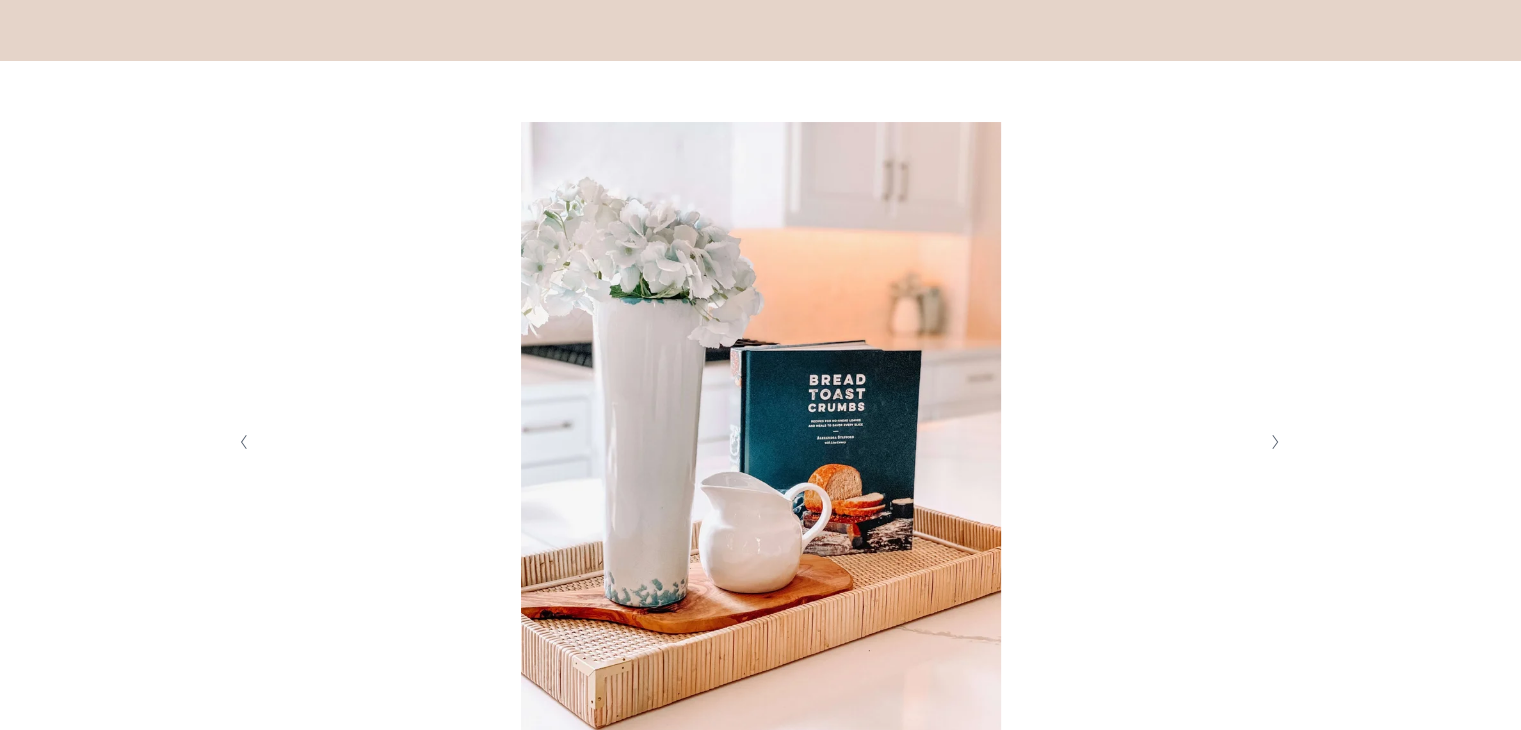 click at bounding box center [1275, 442] 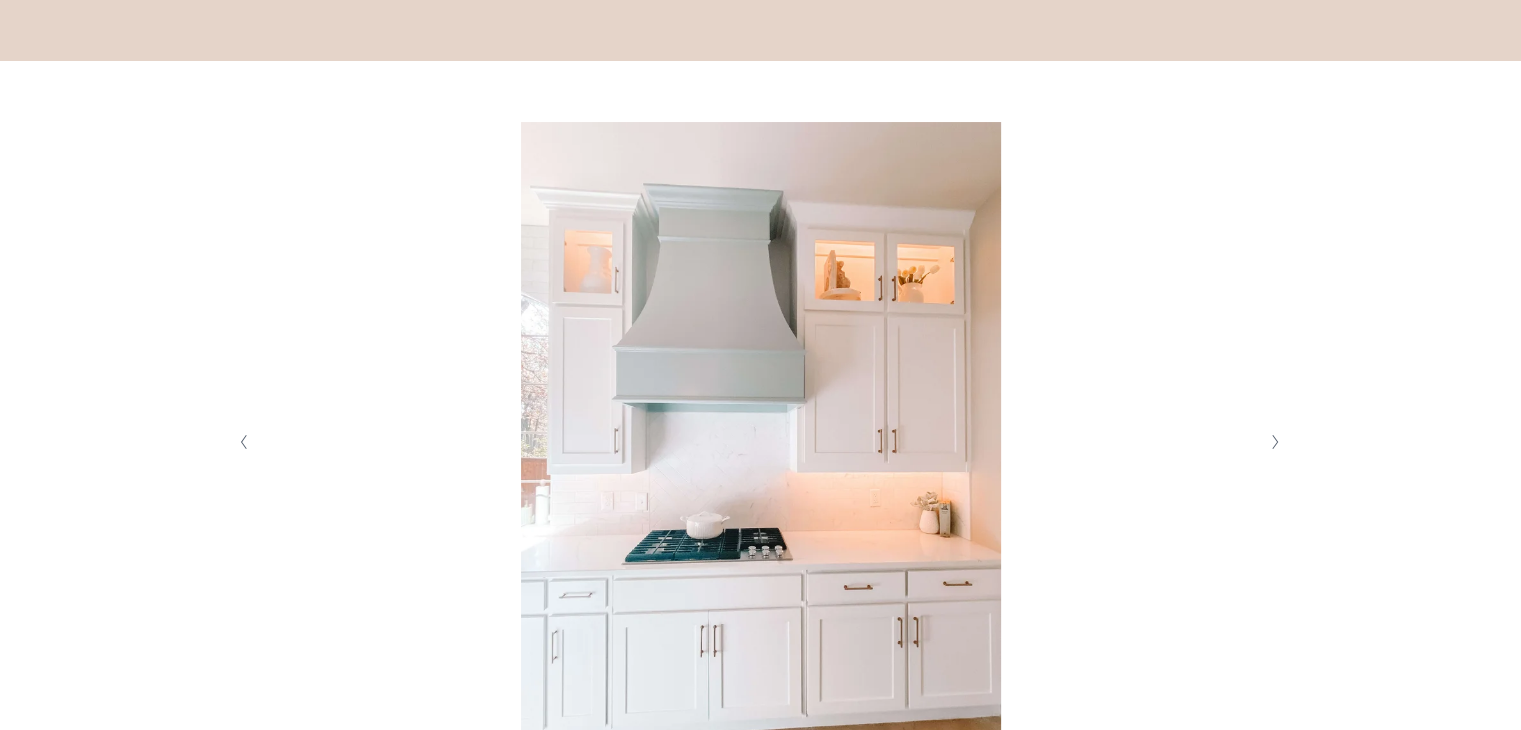 click at bounding box center (1275, 442) 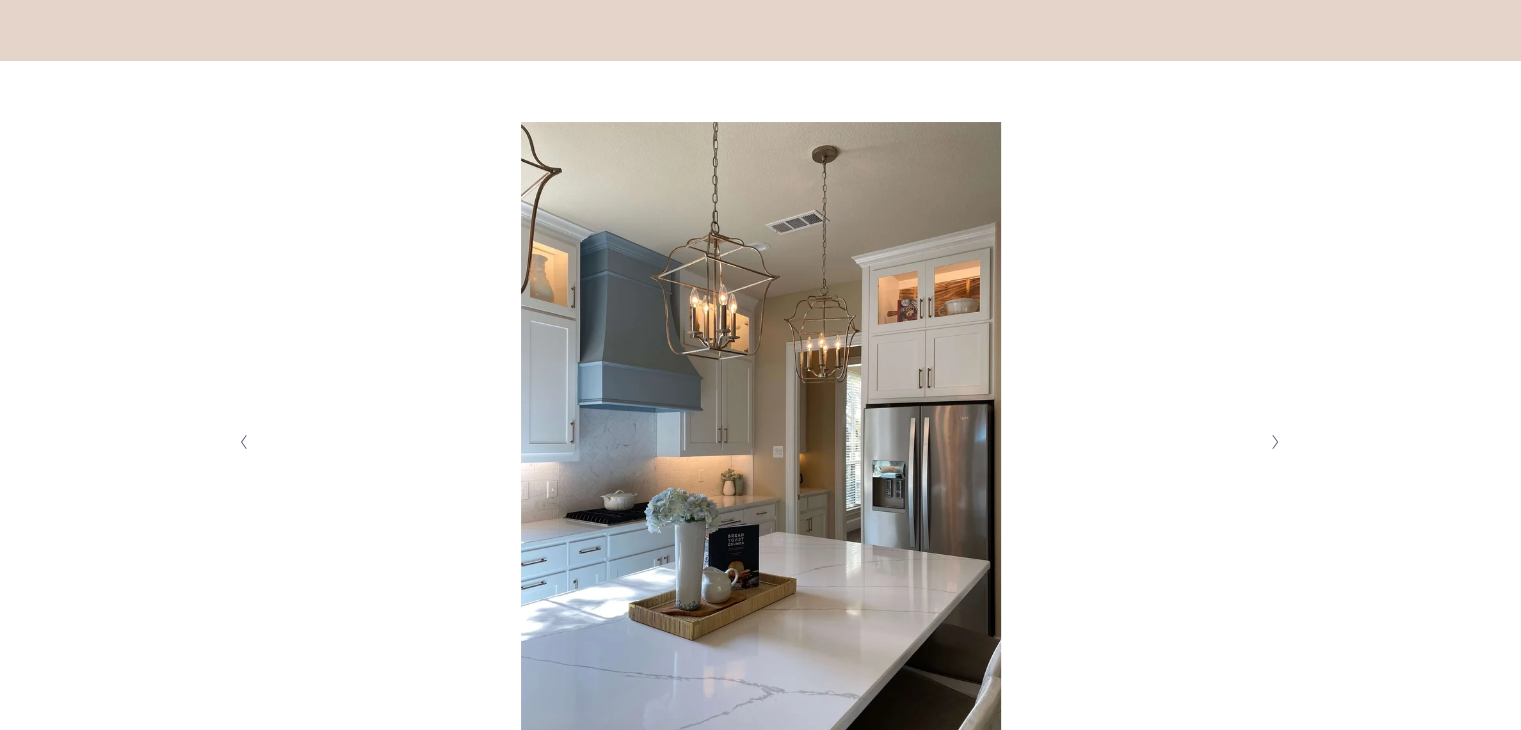 click at bounding box center (1275, 442) 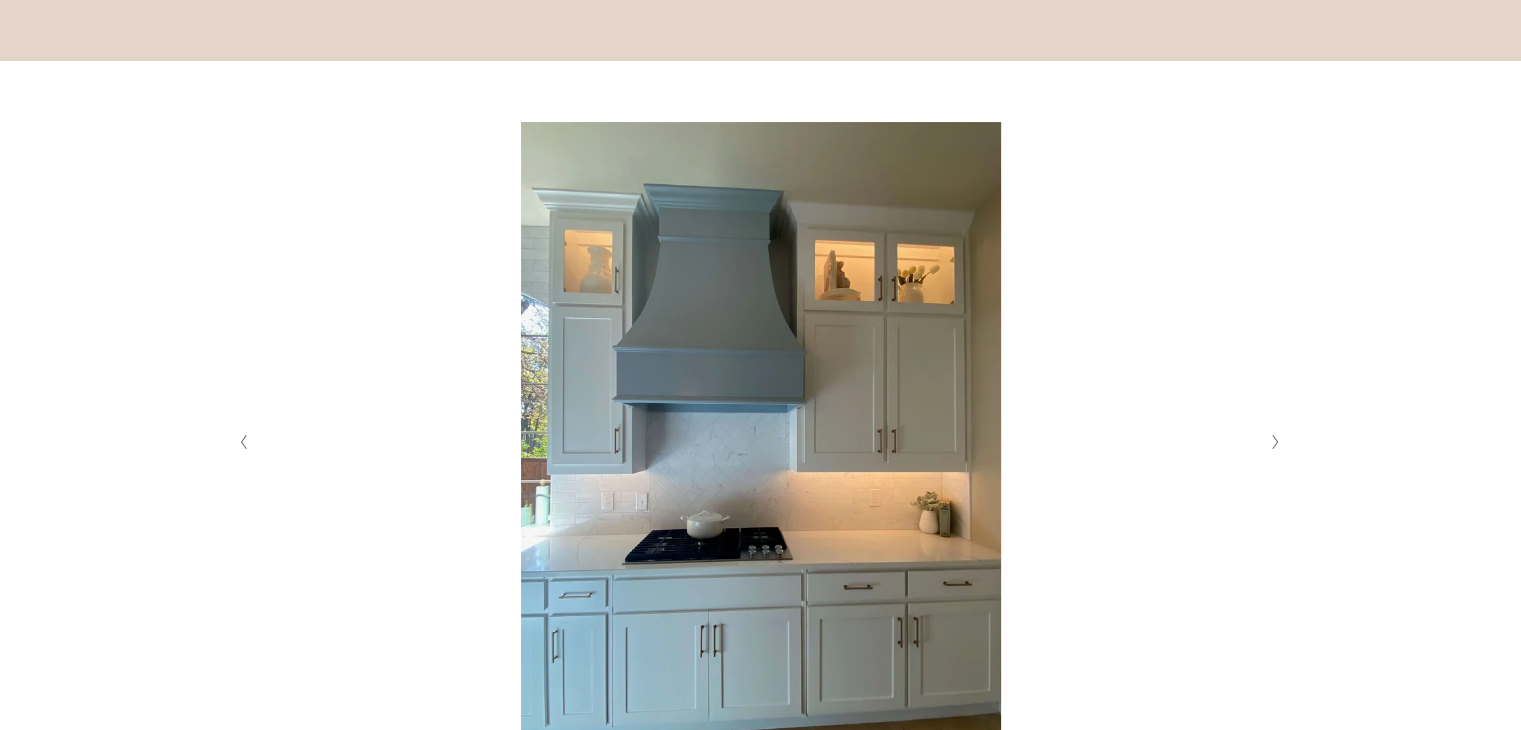 click at bounding box center (1275, 442) 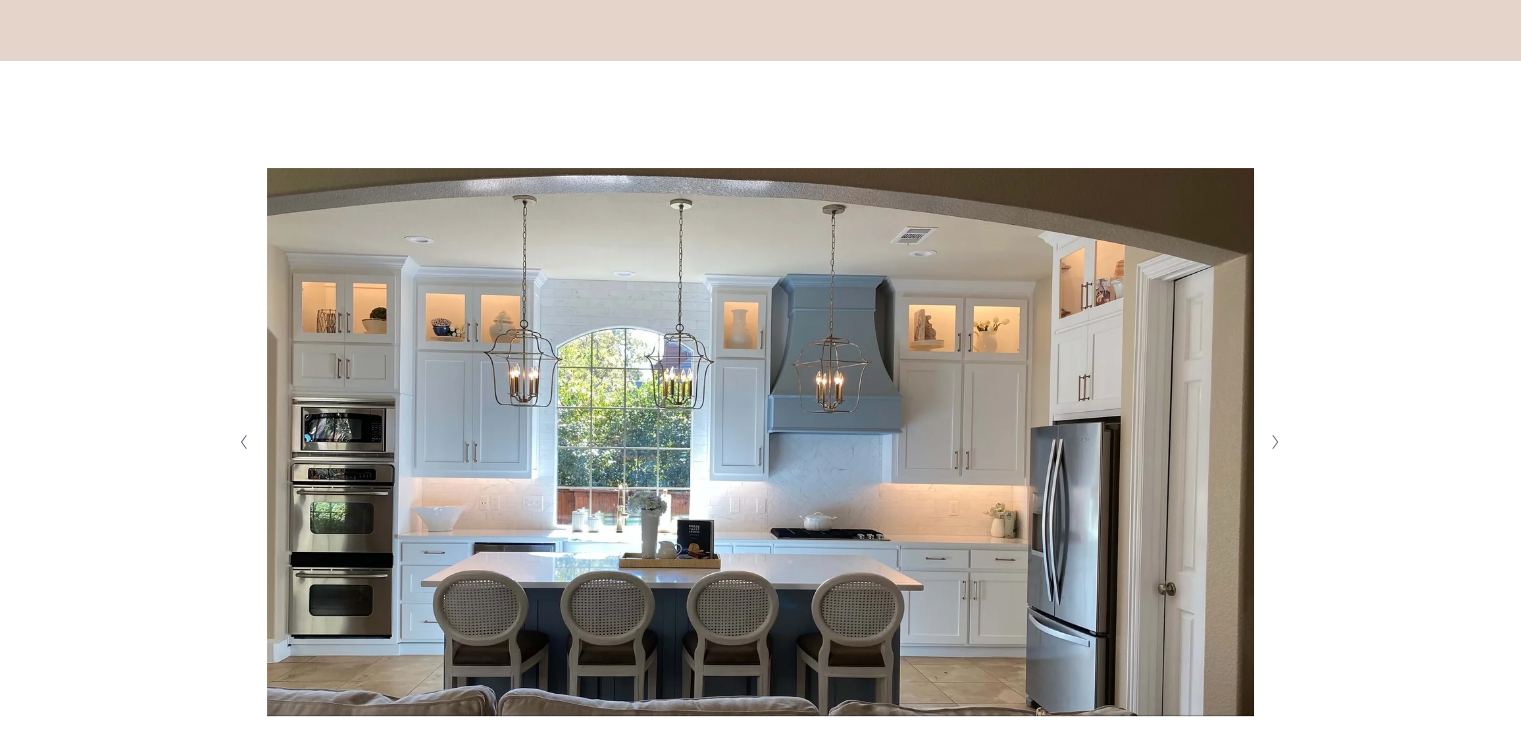 click at bounding box center [1275, 442] 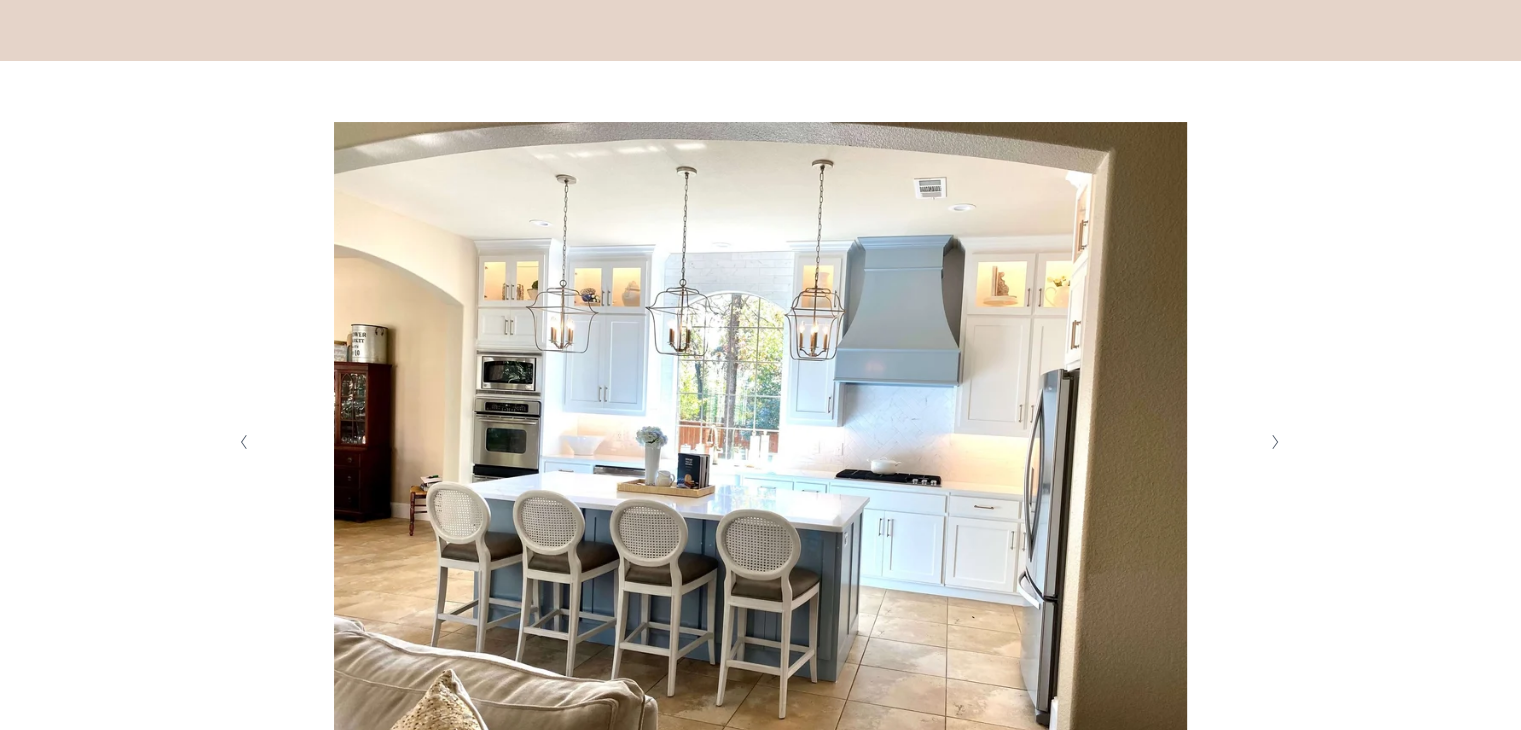 click at bounding box center (1275, 442) 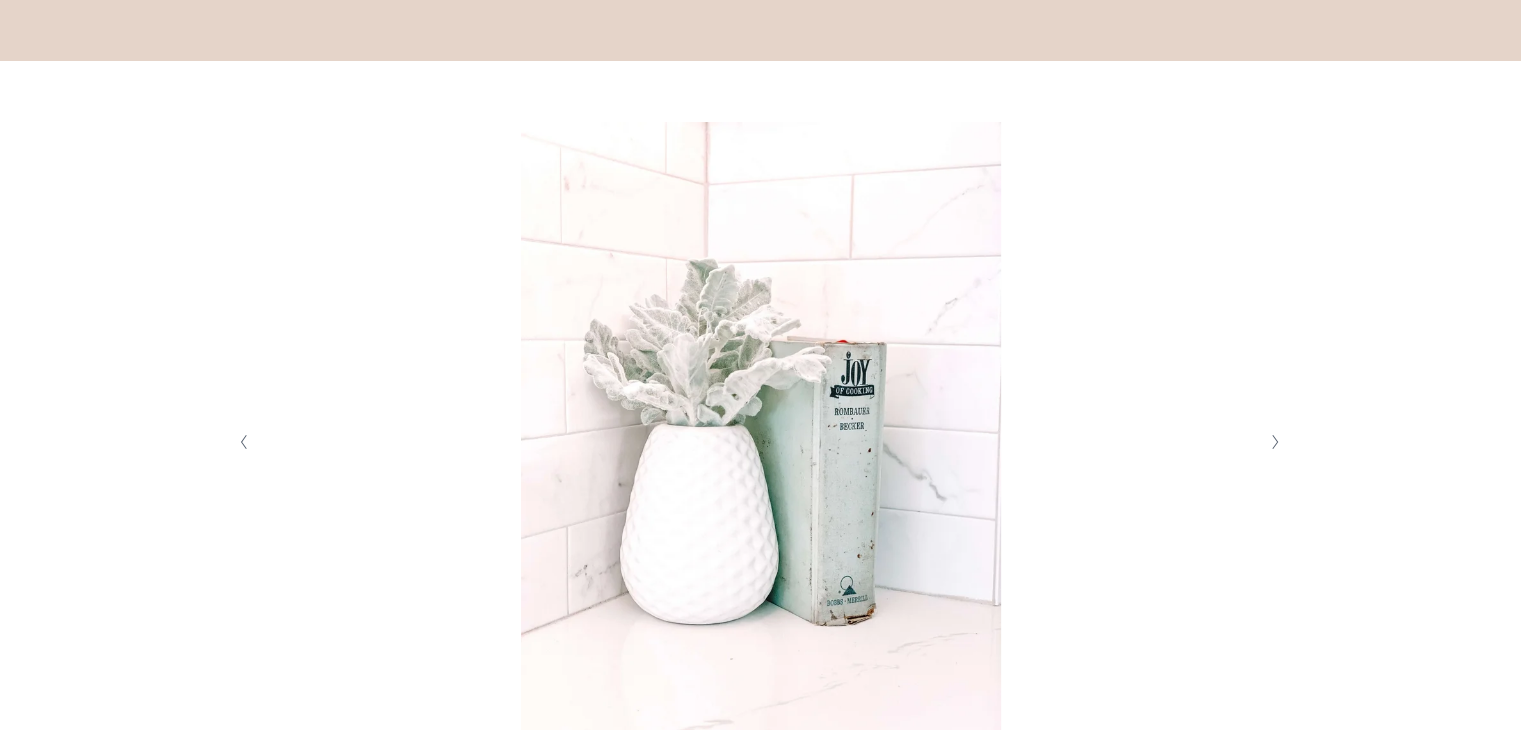 click at bounding box center (1275, 442) 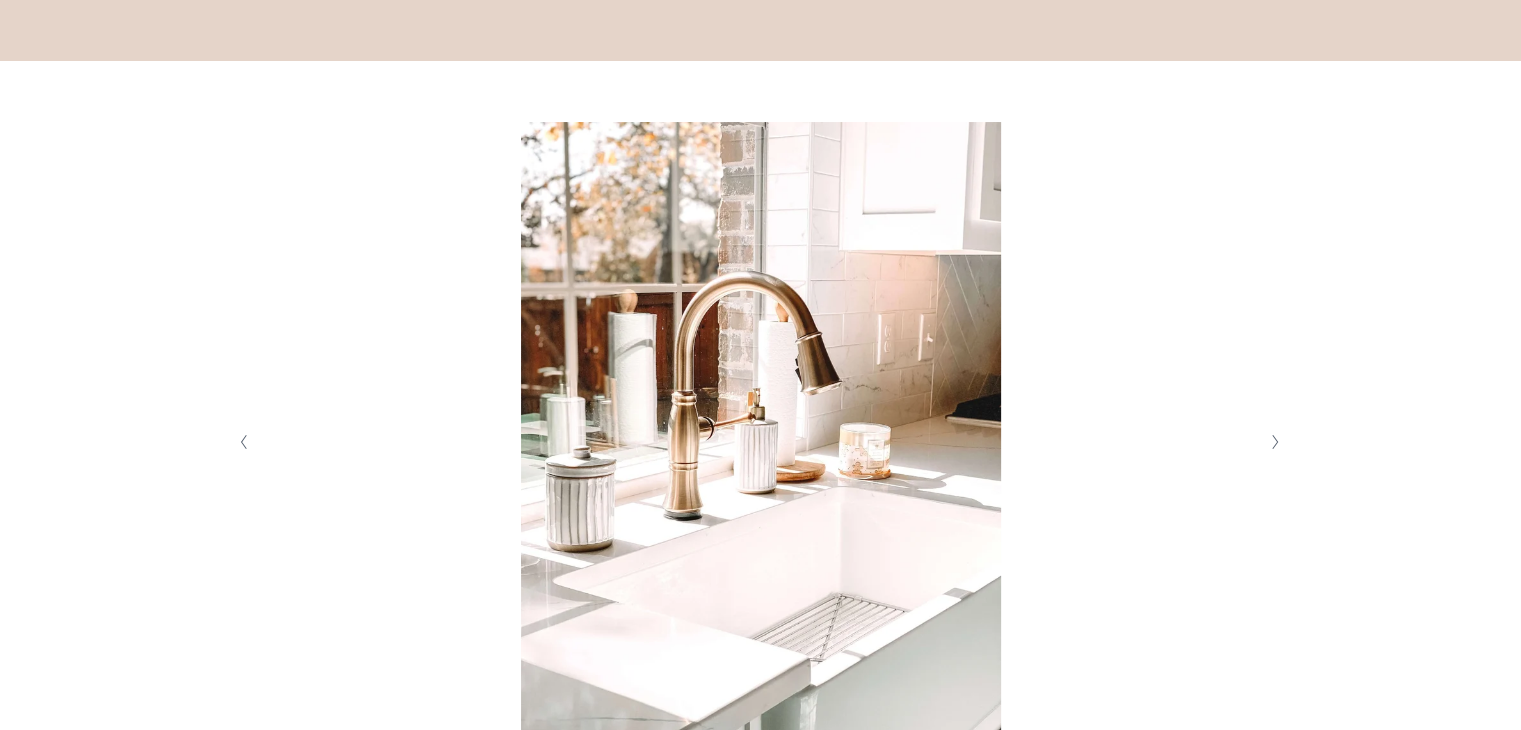click at bounding box center [1275, 442] 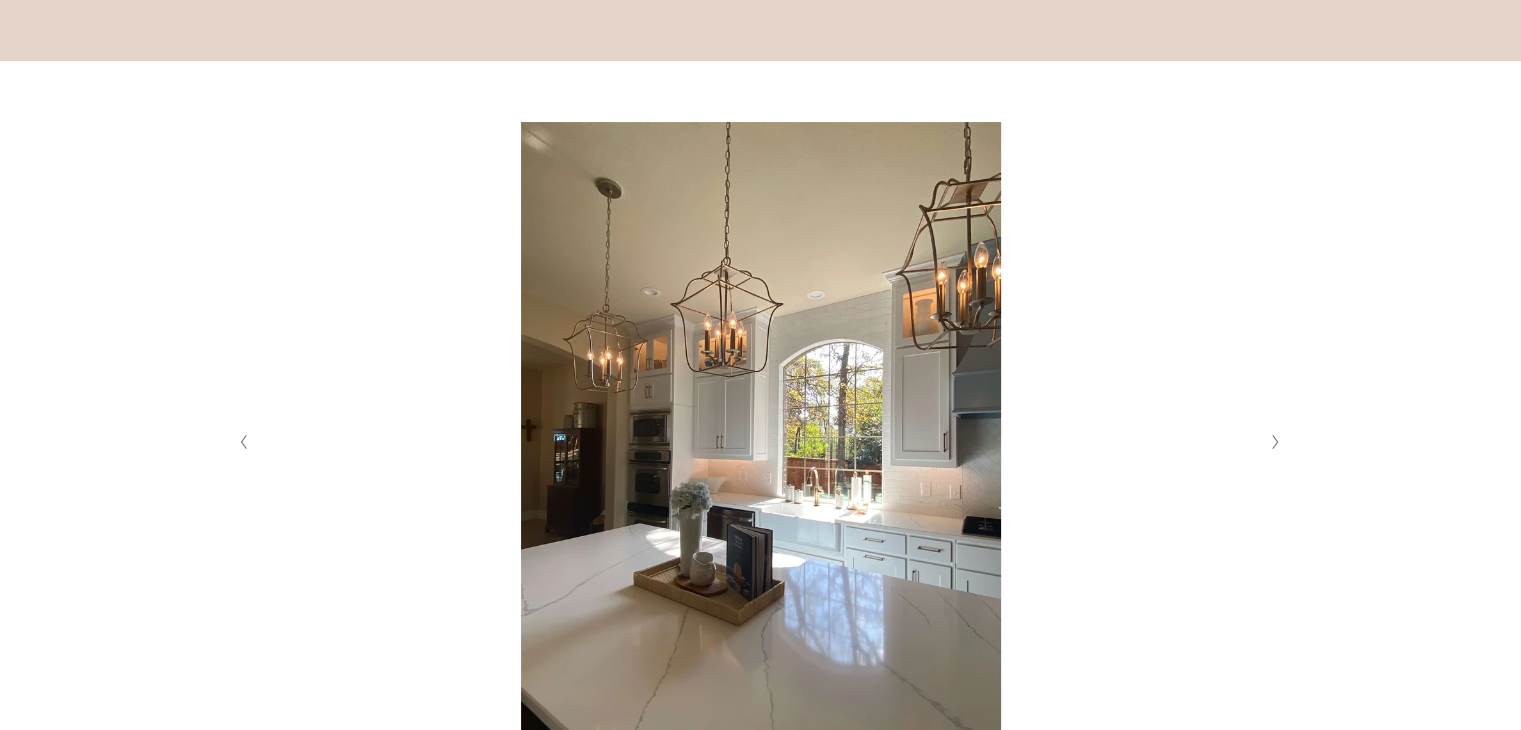 click at bounding box center [1275, 442] 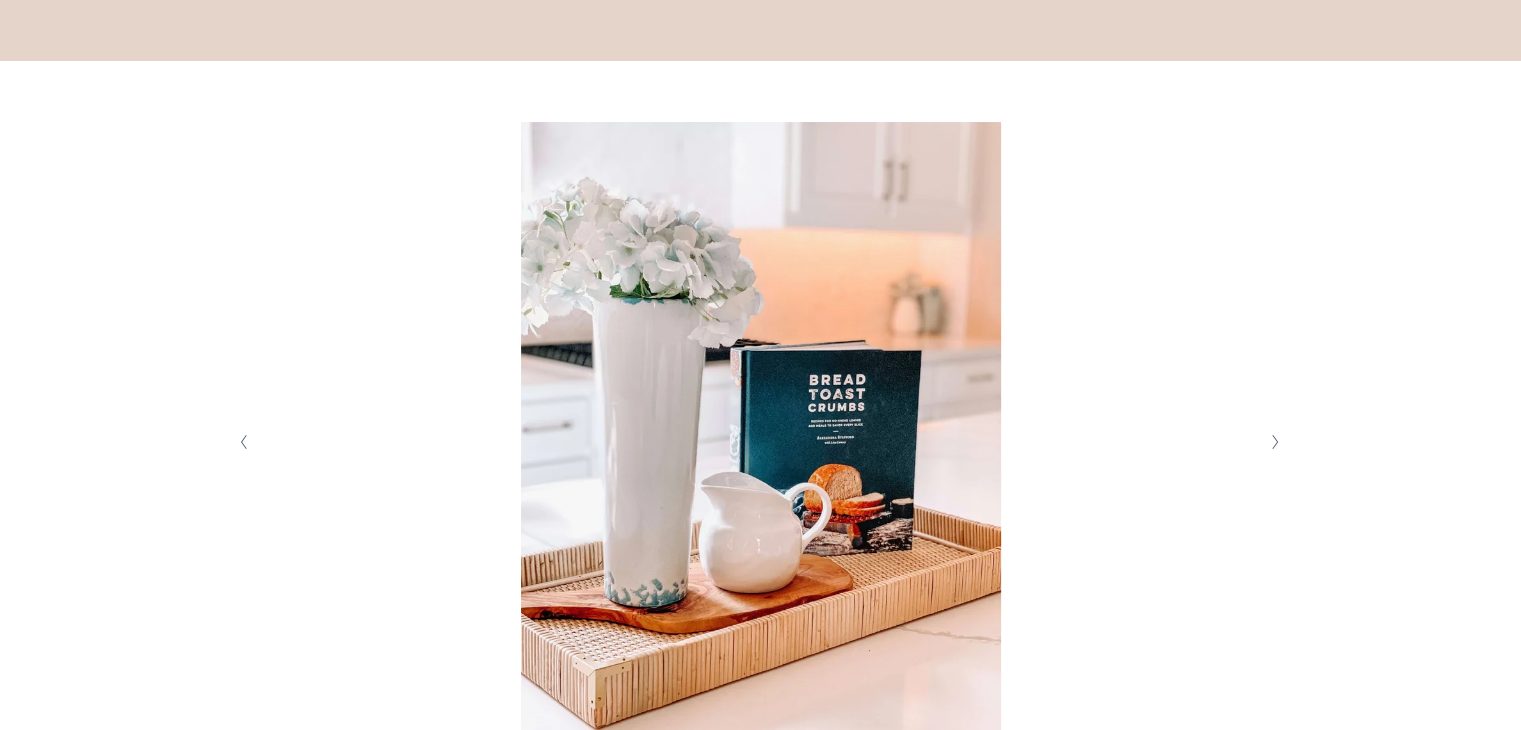 click at bounding box center [1275, 442] 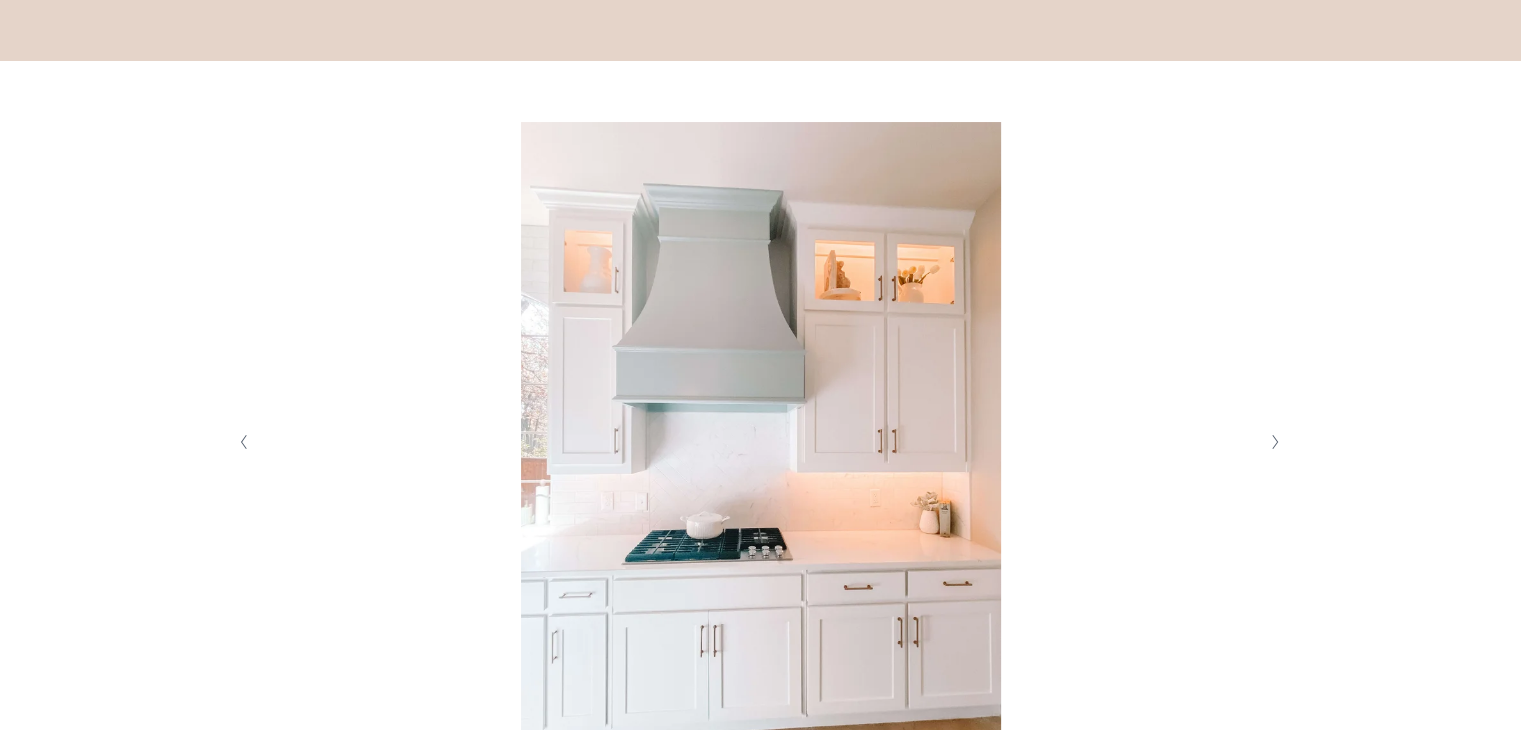 click at bounding box center [1275, 442] 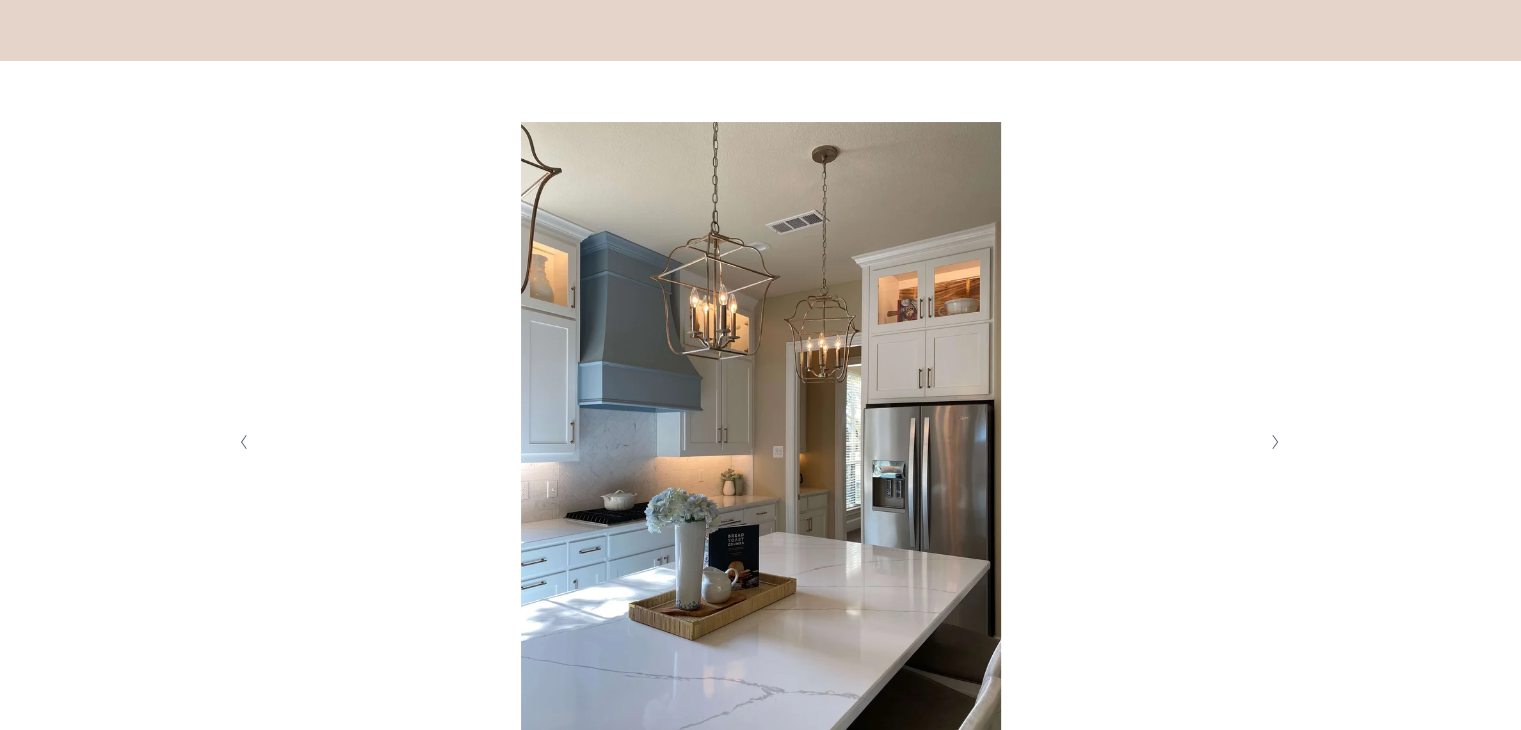 click at bounding box center (1275, 442) 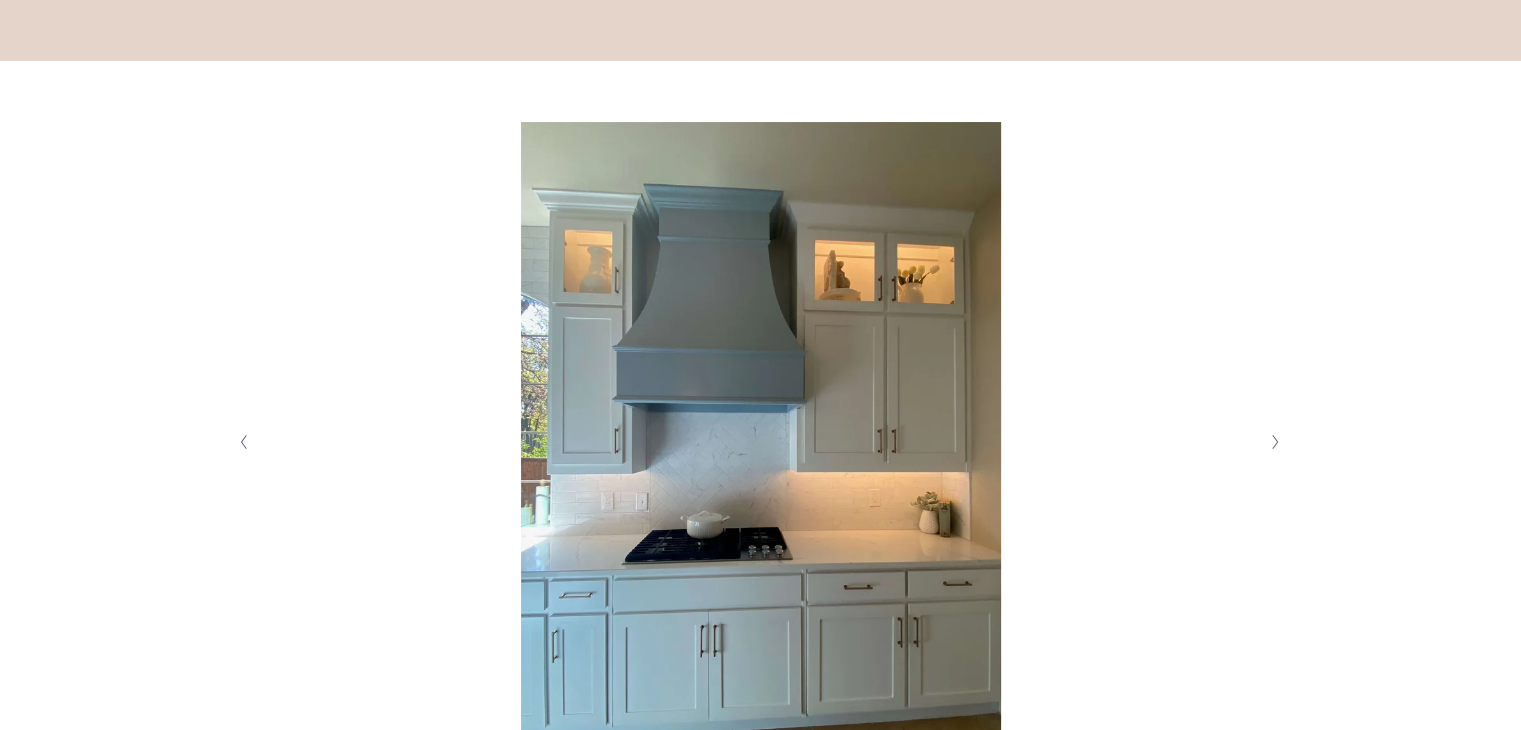 click at bounding box center [1275, 442] 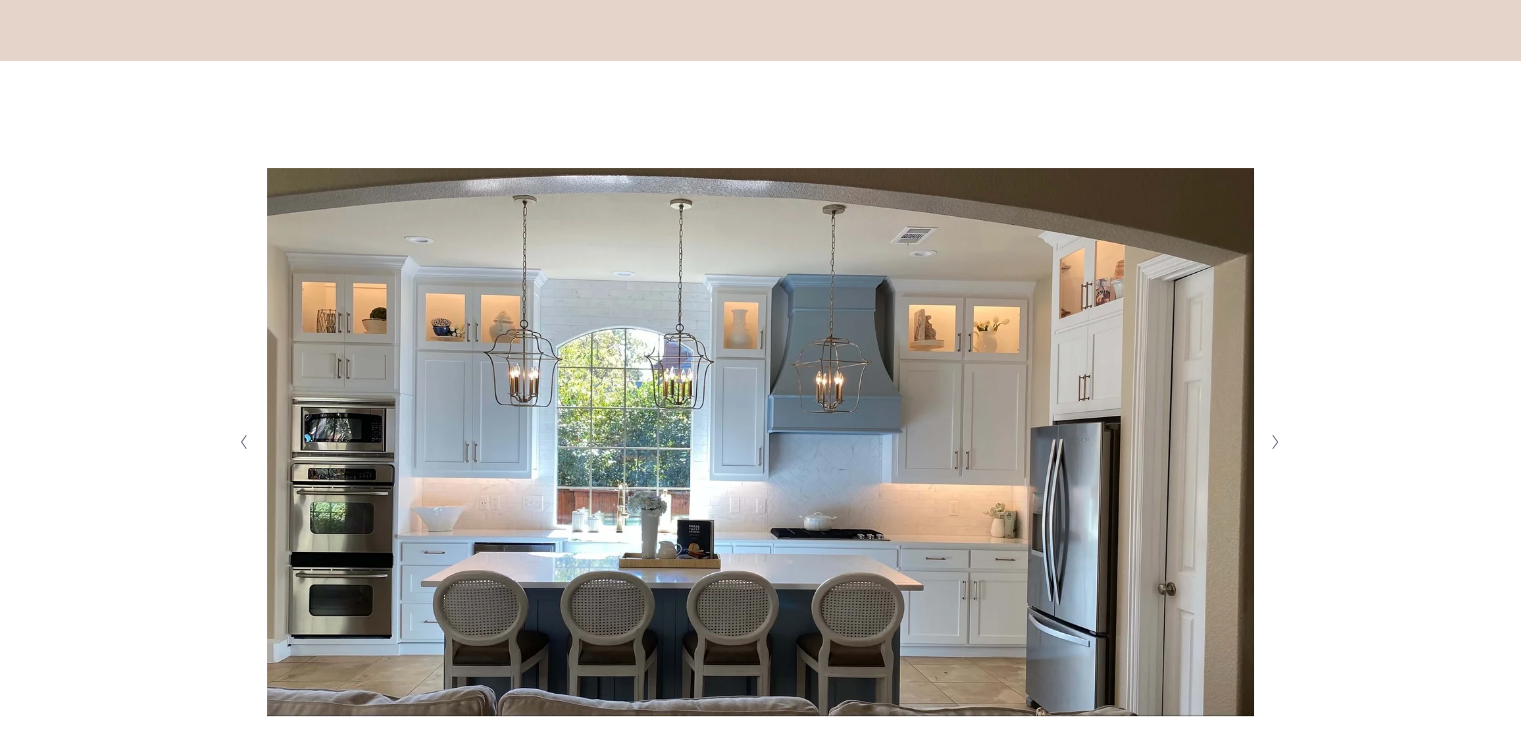 click at bounding box center (1275, 442) 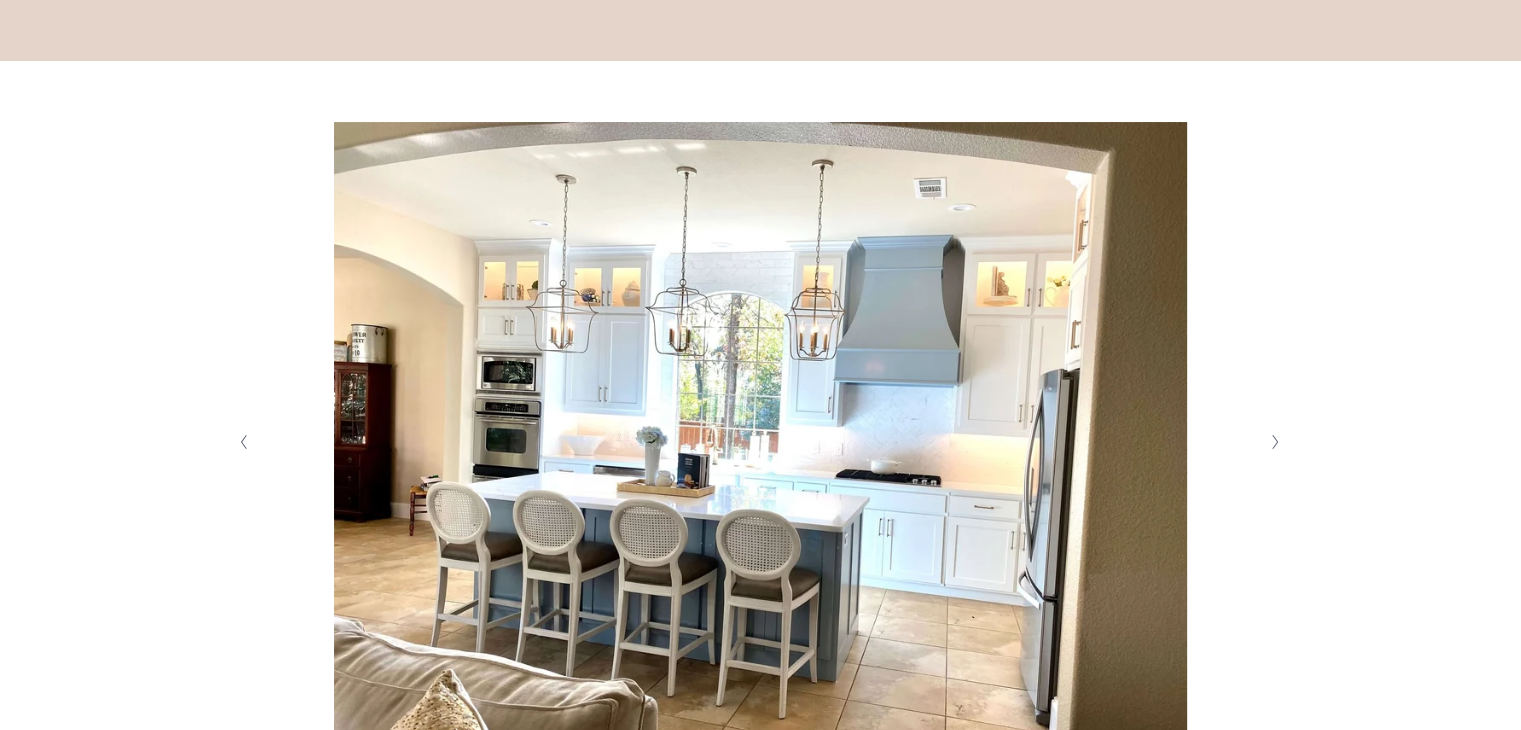 click at bounding box center [1275, 442] 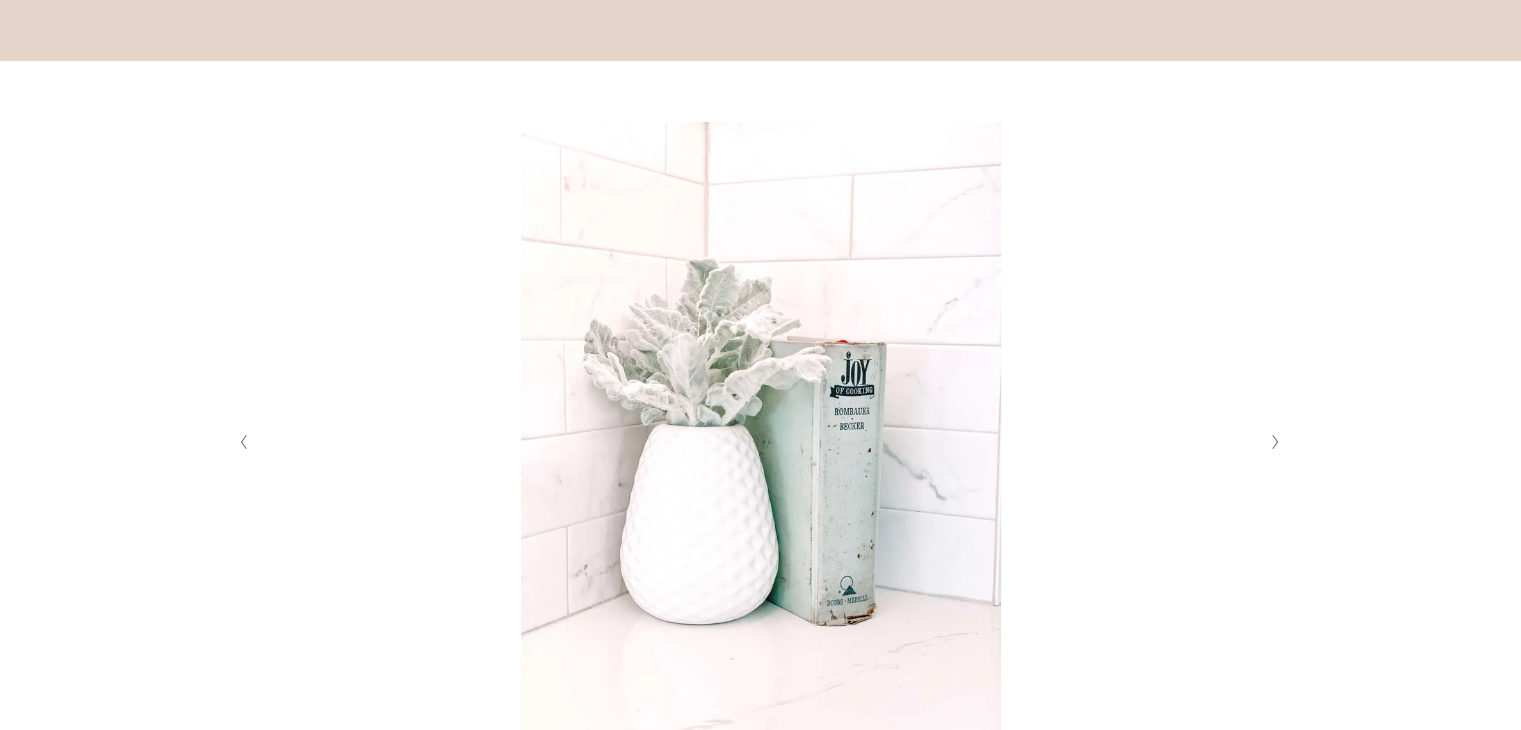 click at bounding box center [1275, 442] 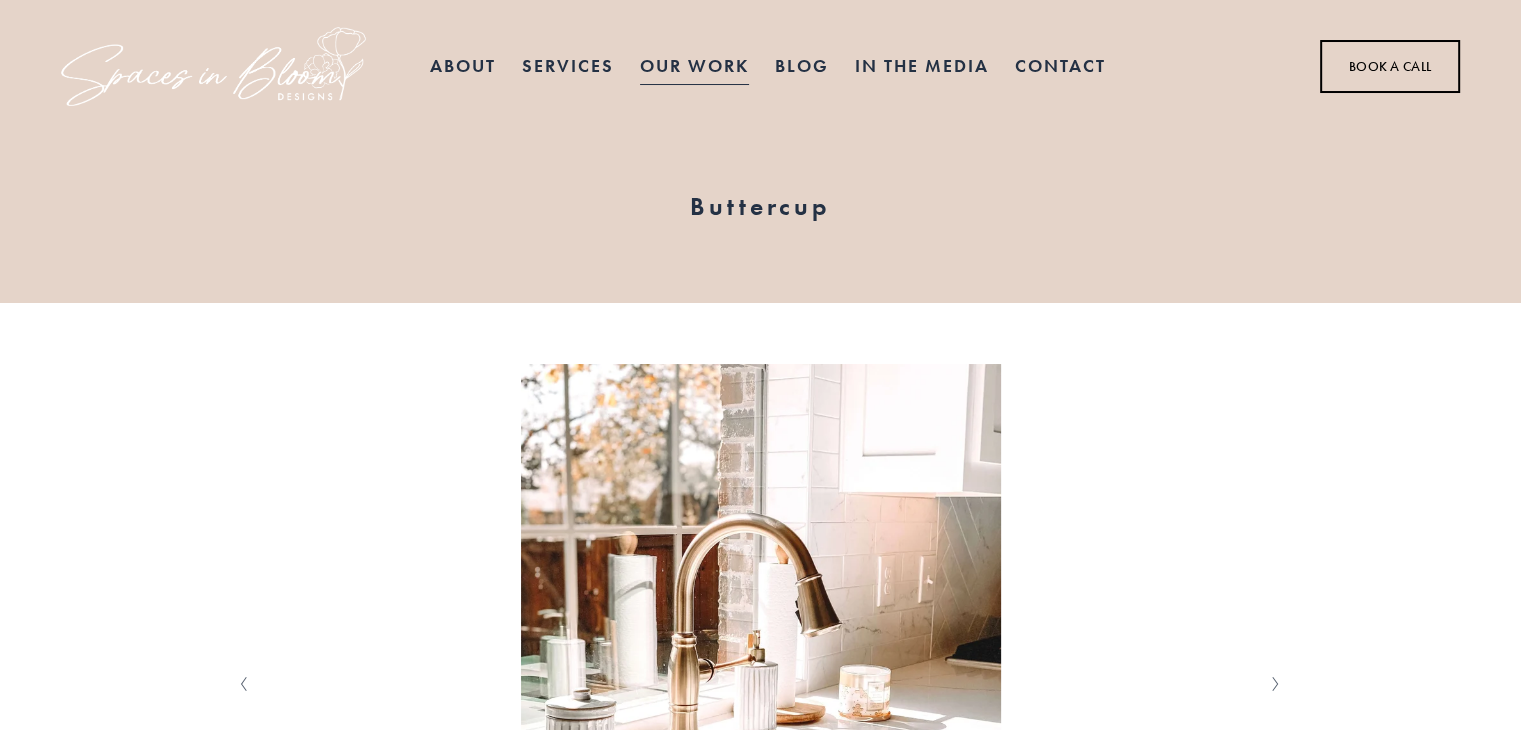 scroll, scrollTop: 0, scrollLeft: 0, axis: both 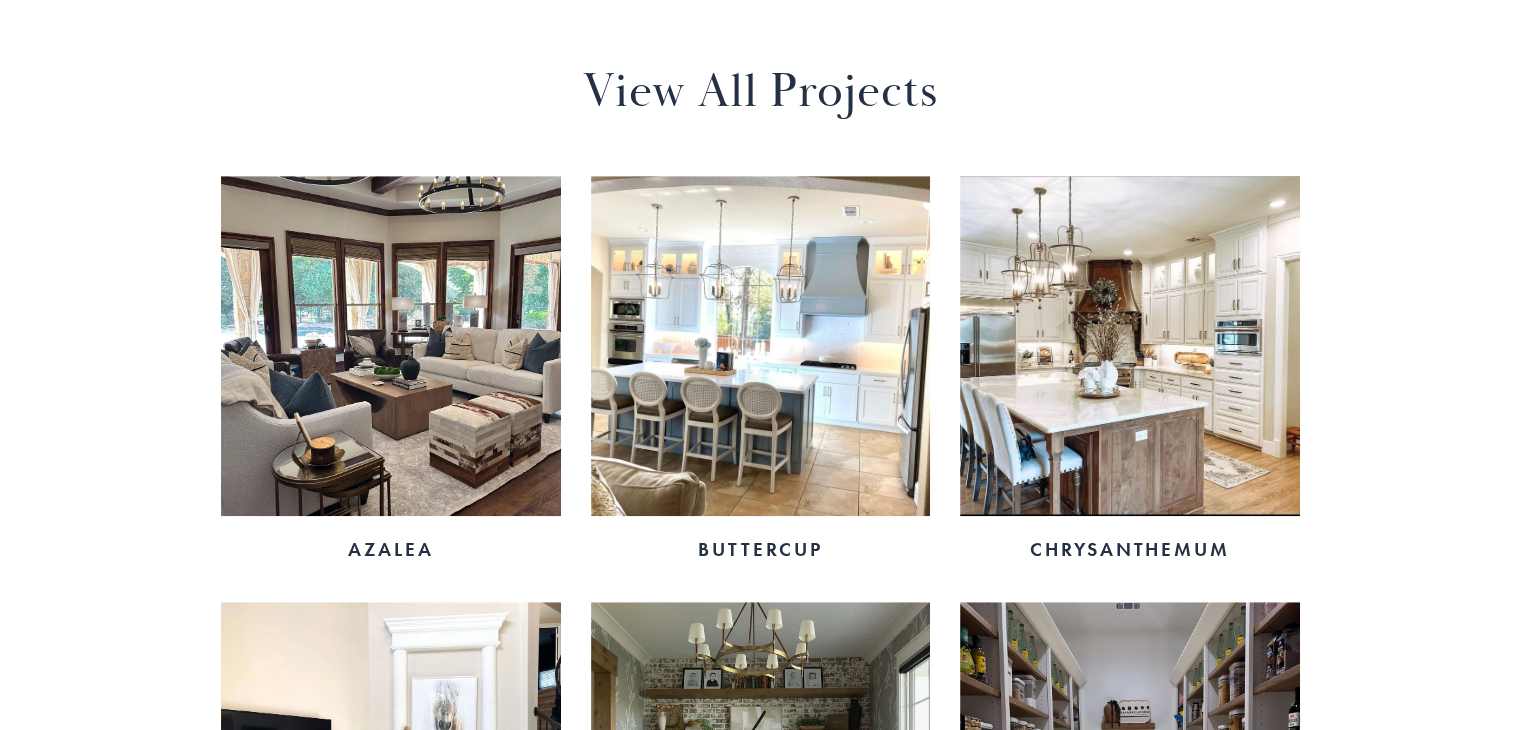 click at bounding box center (1129, 345) 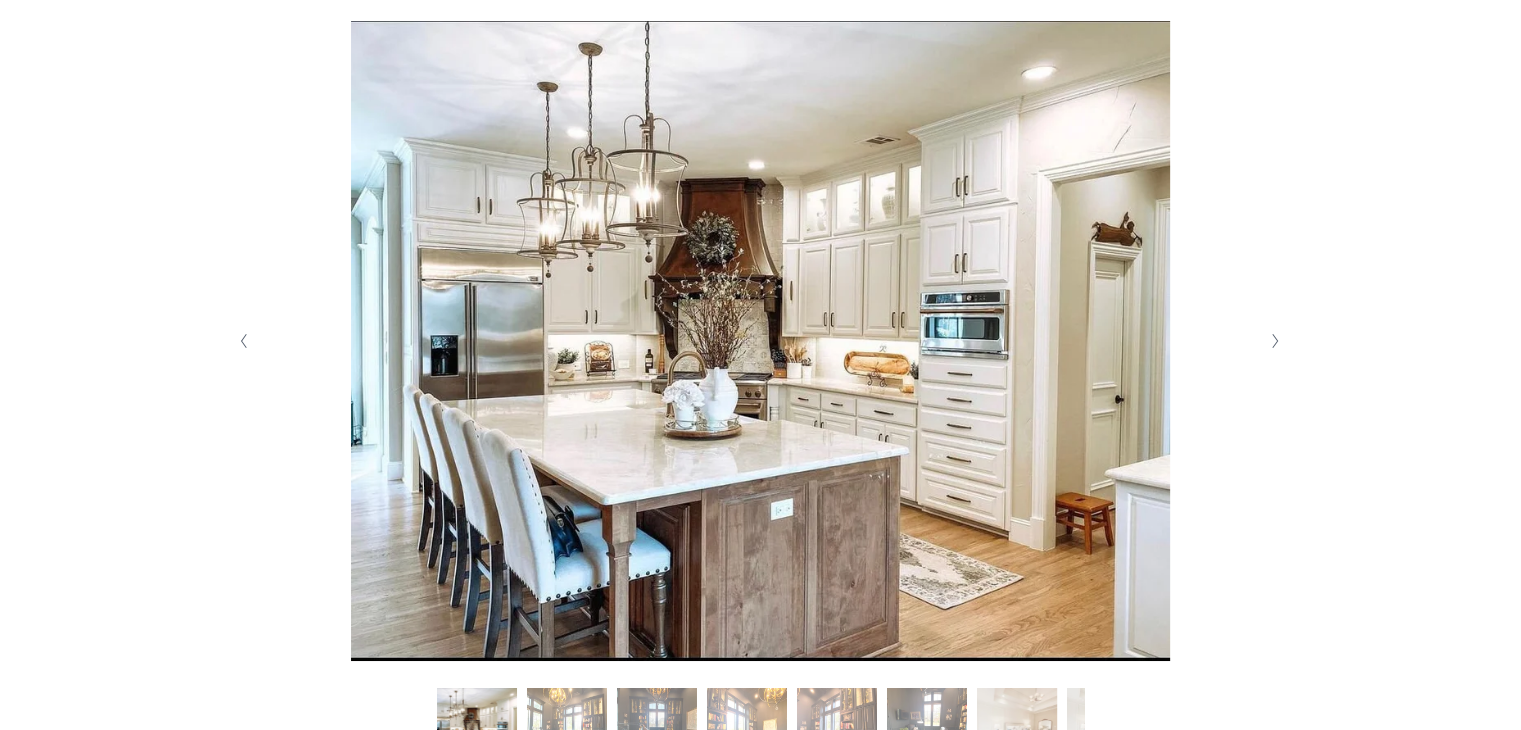 scroll, scrollTop: 430, scrollLeft: 0, axis: vertical 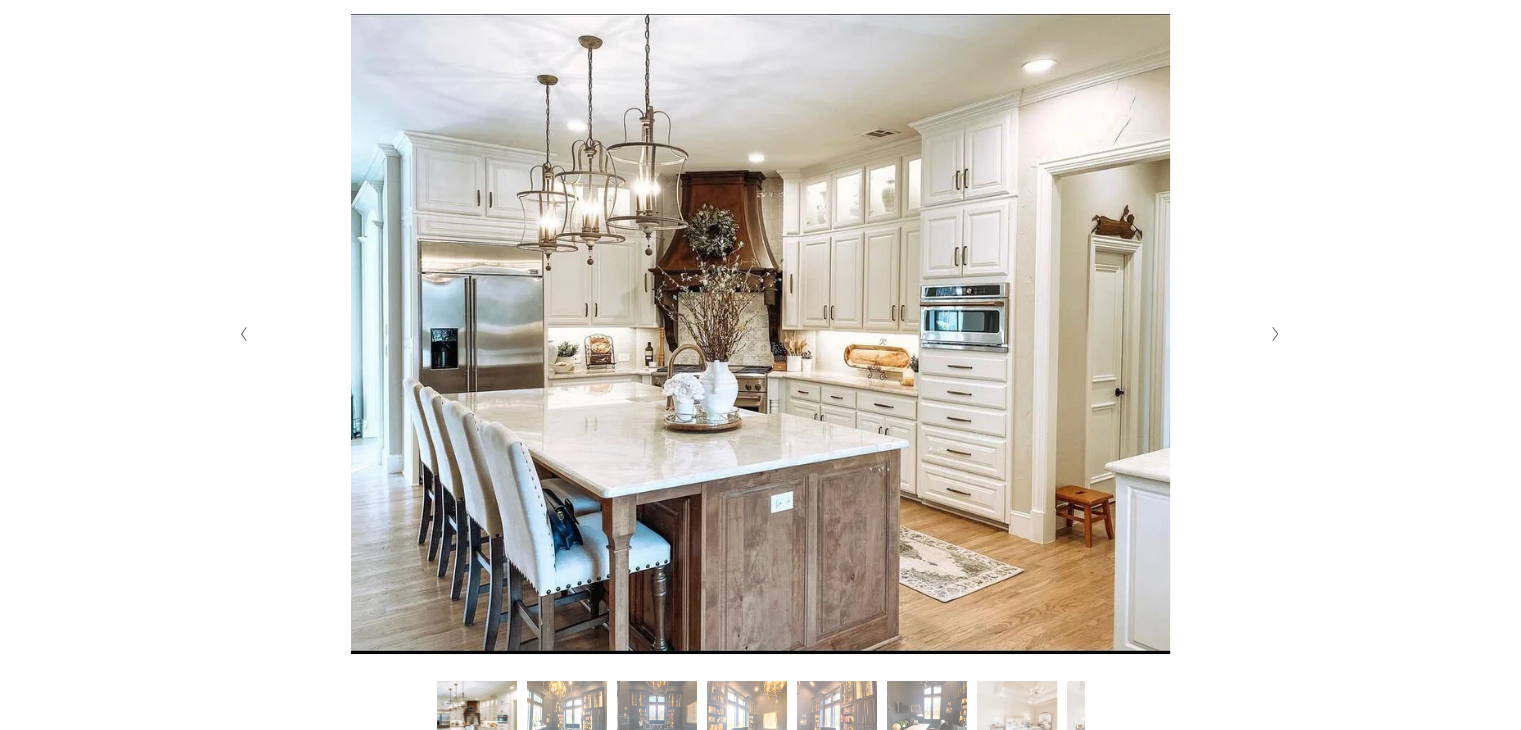 click at bounding box center (1275, 334) 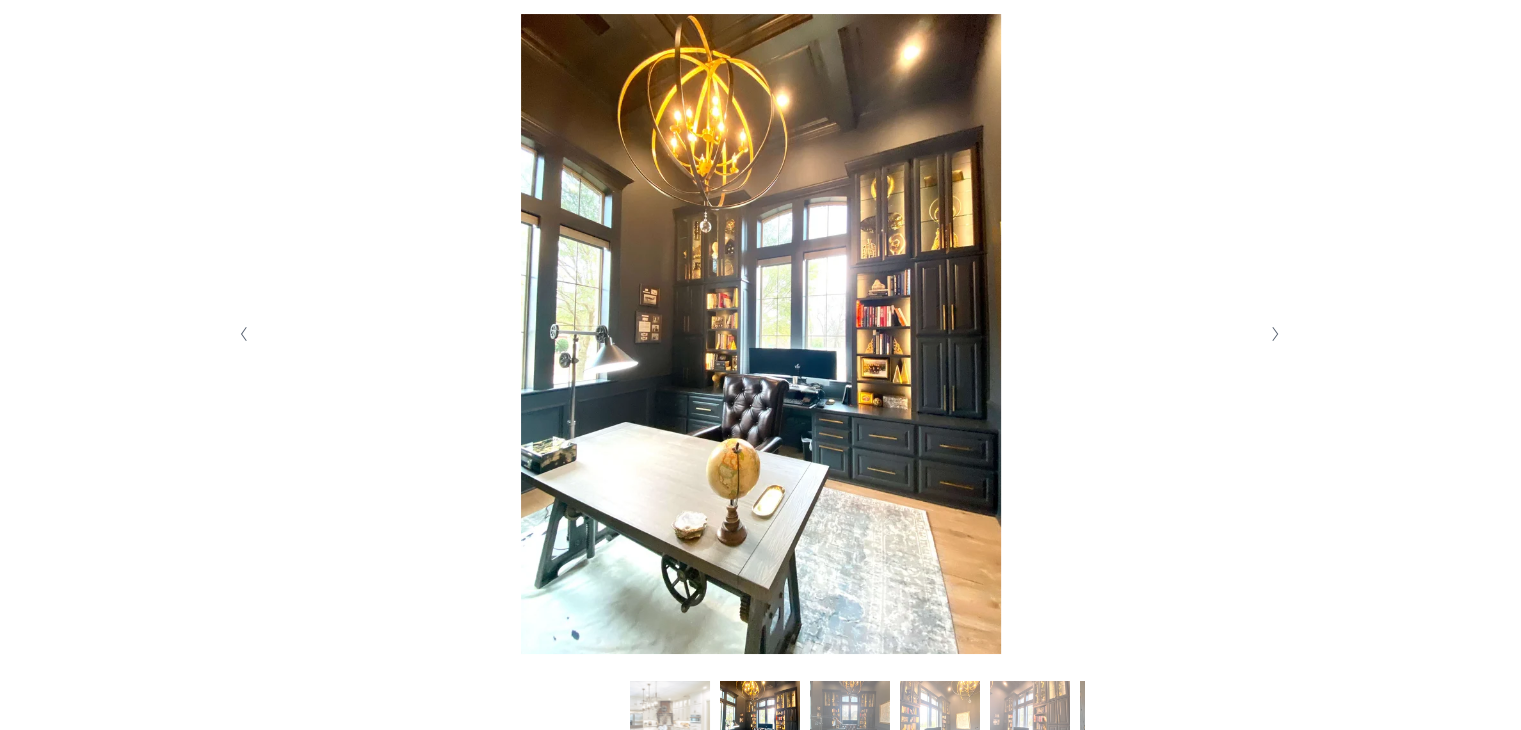 click at bounding box center [1275, 334] 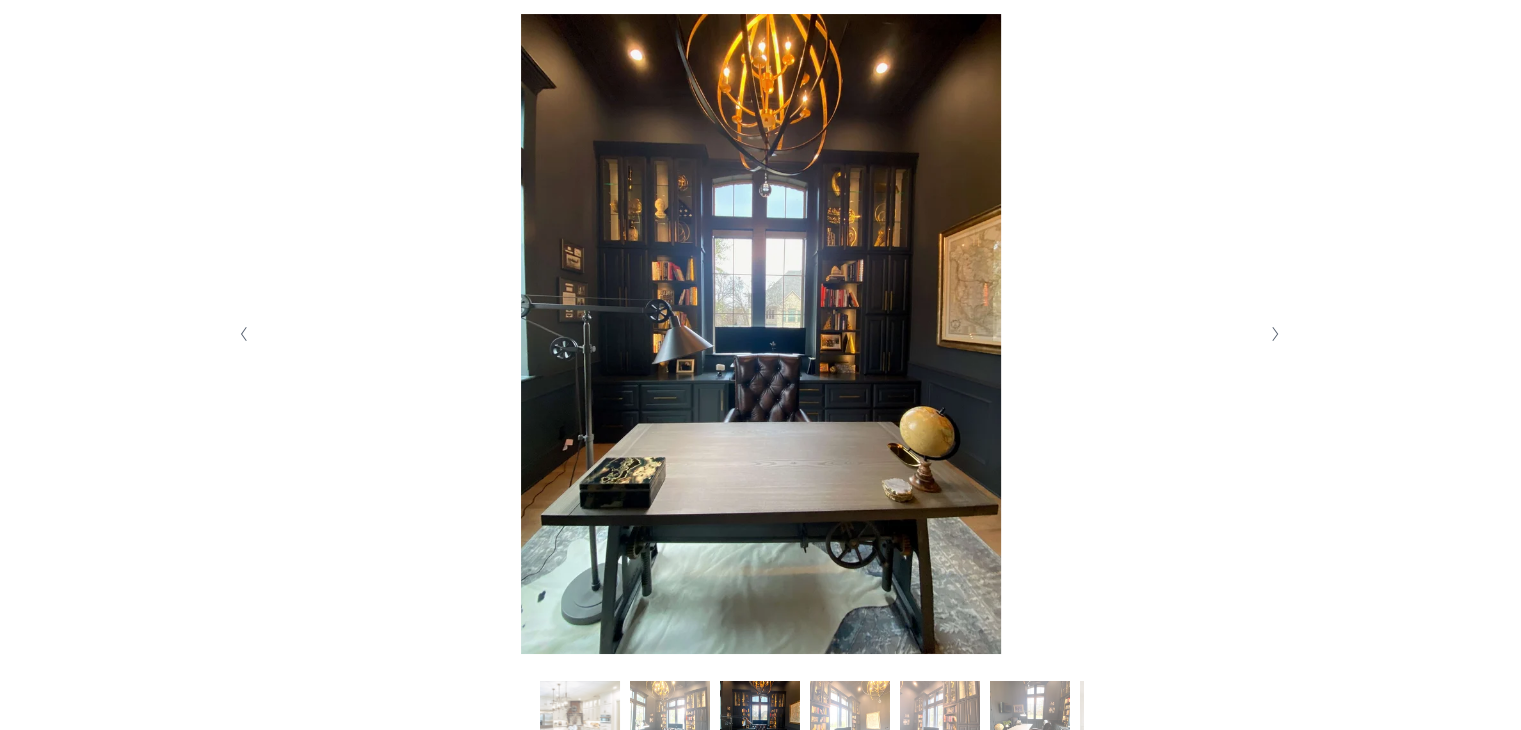click at bounding box center [1275, 334] 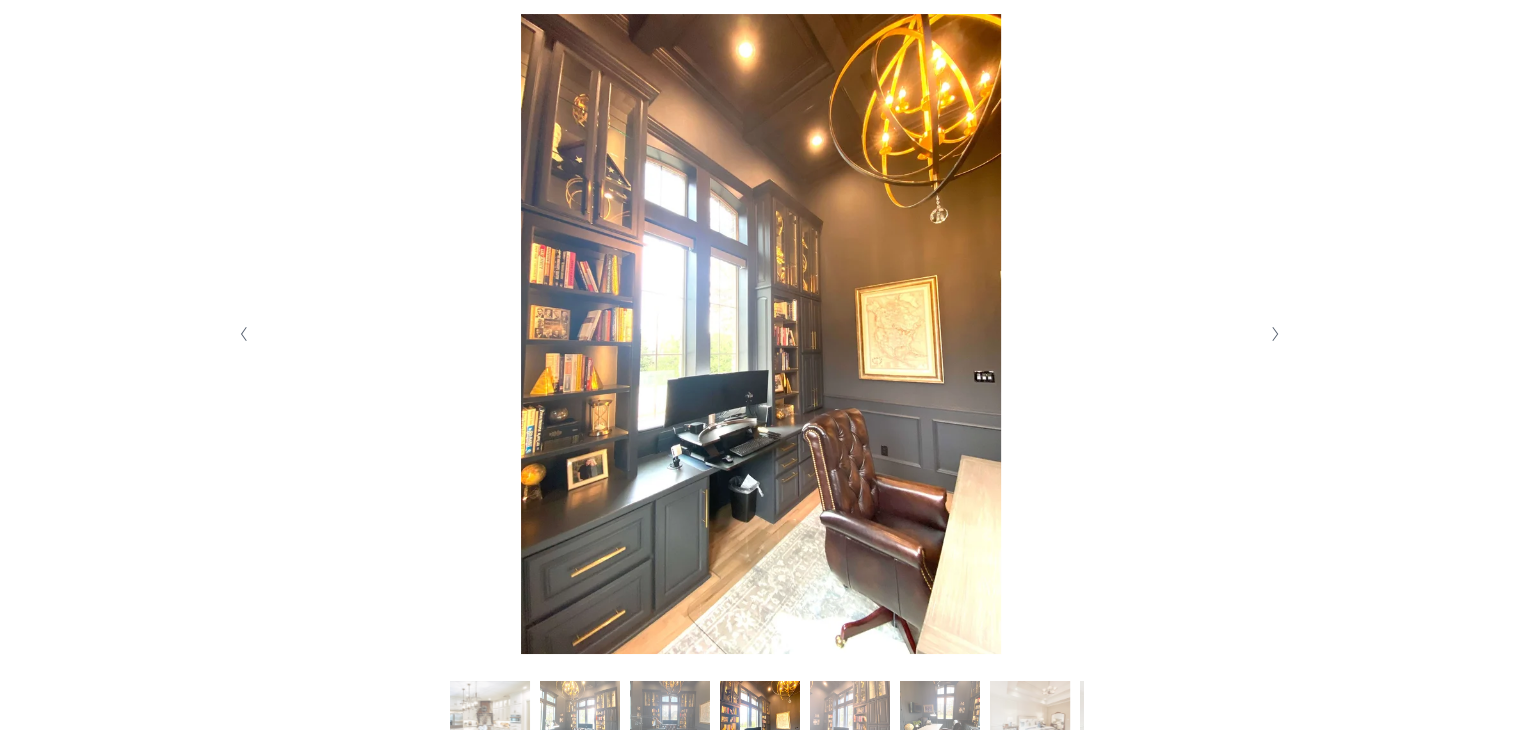 click at bounding box center (1275, 334) 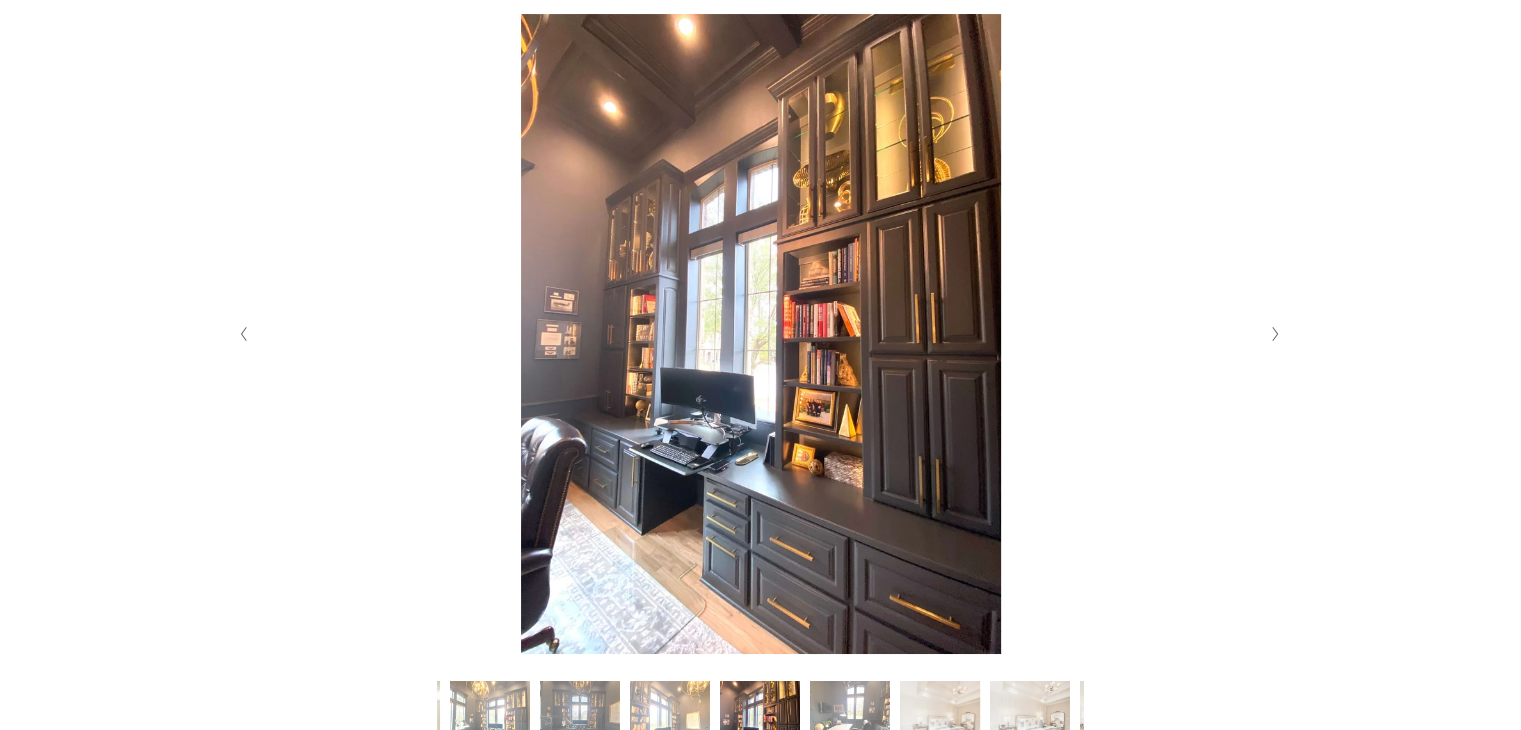 click at bounding box center [1275, 334] 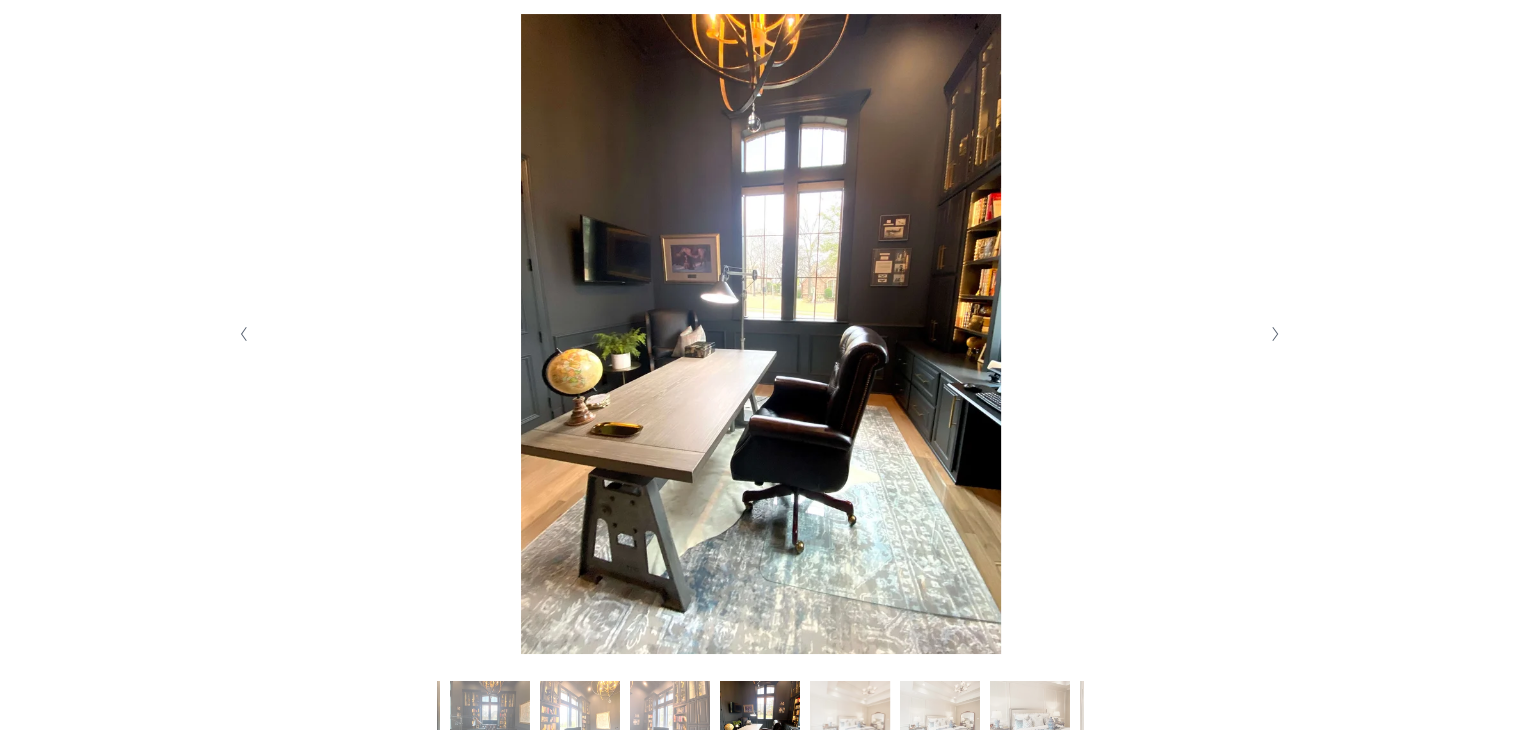 click at bounding box center (1275, 334) 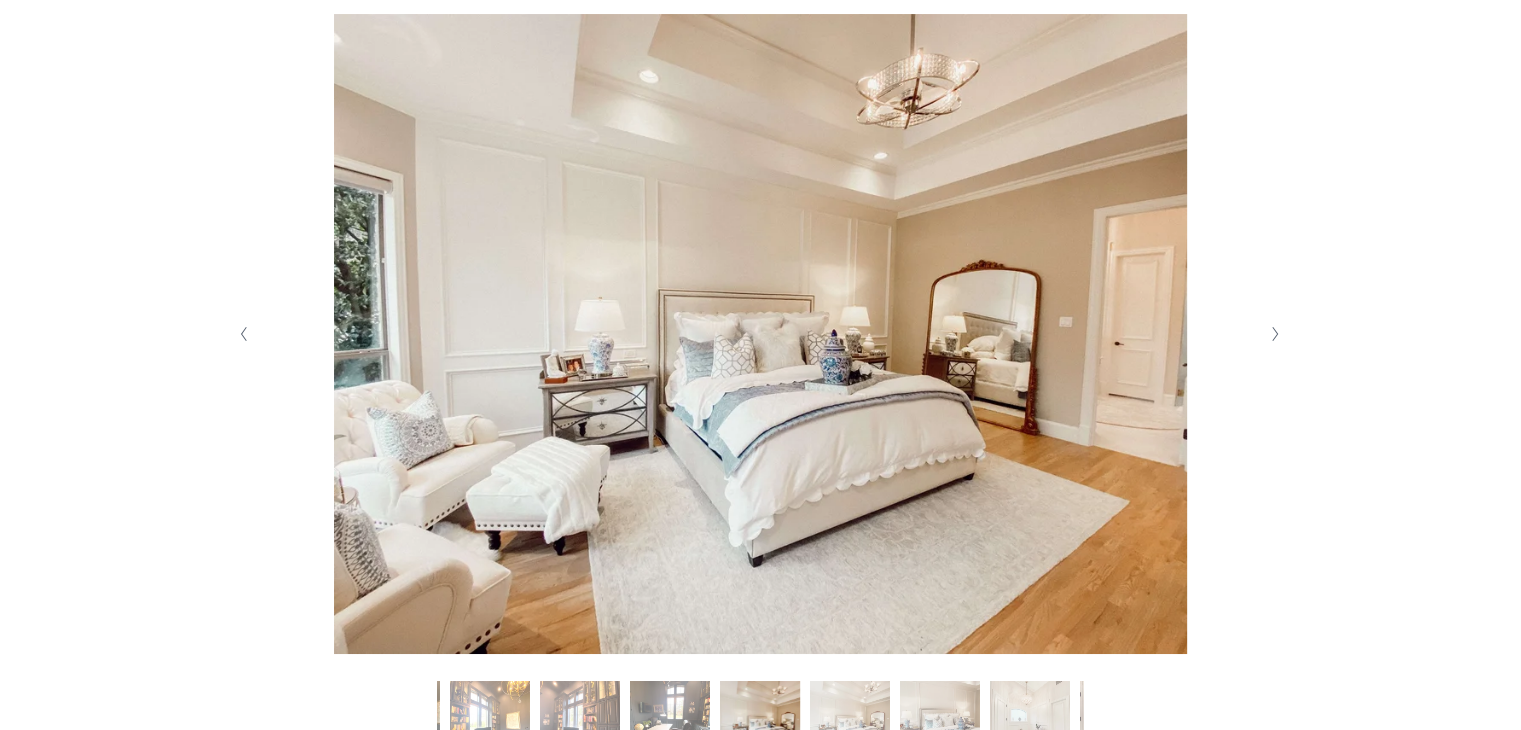 click at bounding box center (1275, 334) 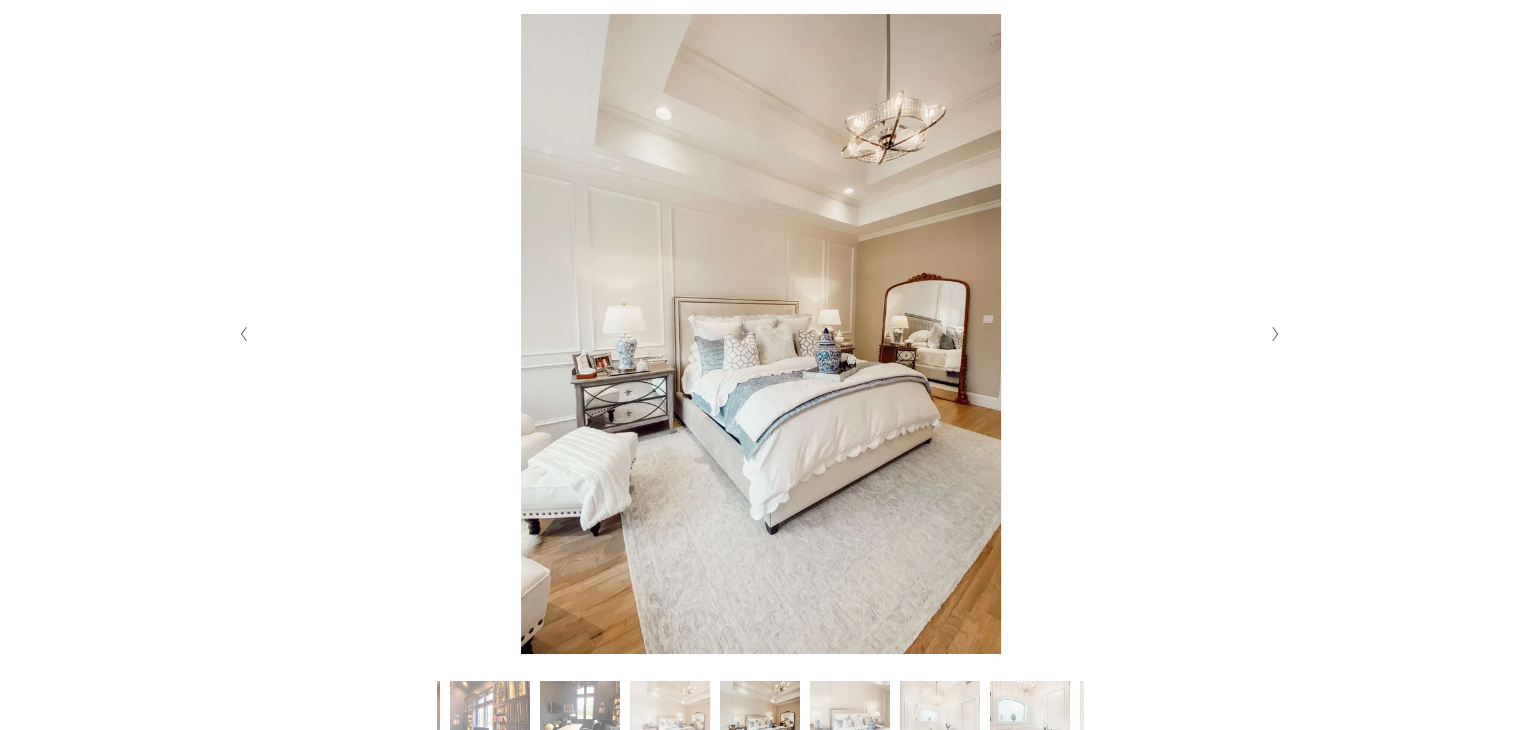 click at bounding box center [1275, 334] 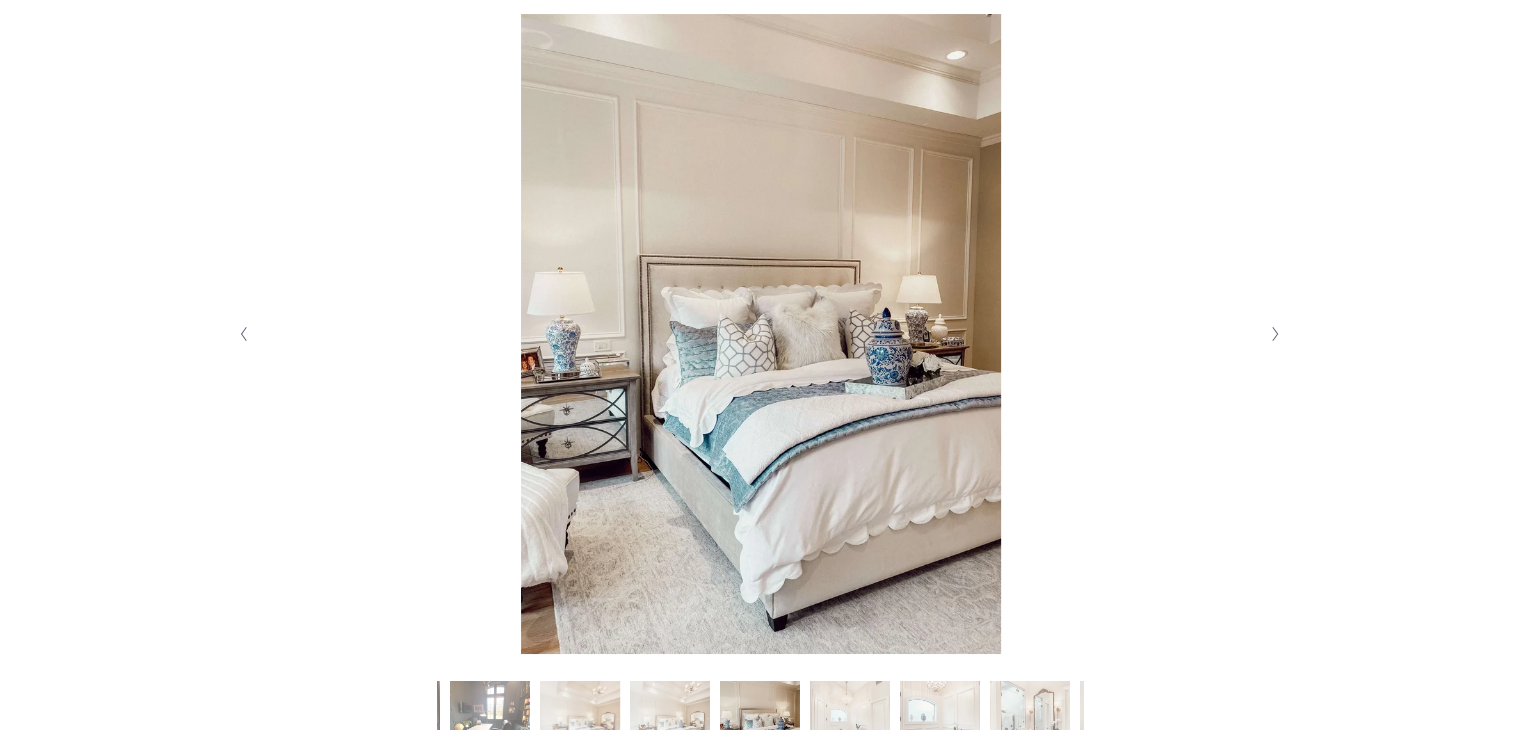 click at bounding box center (1275, 334) 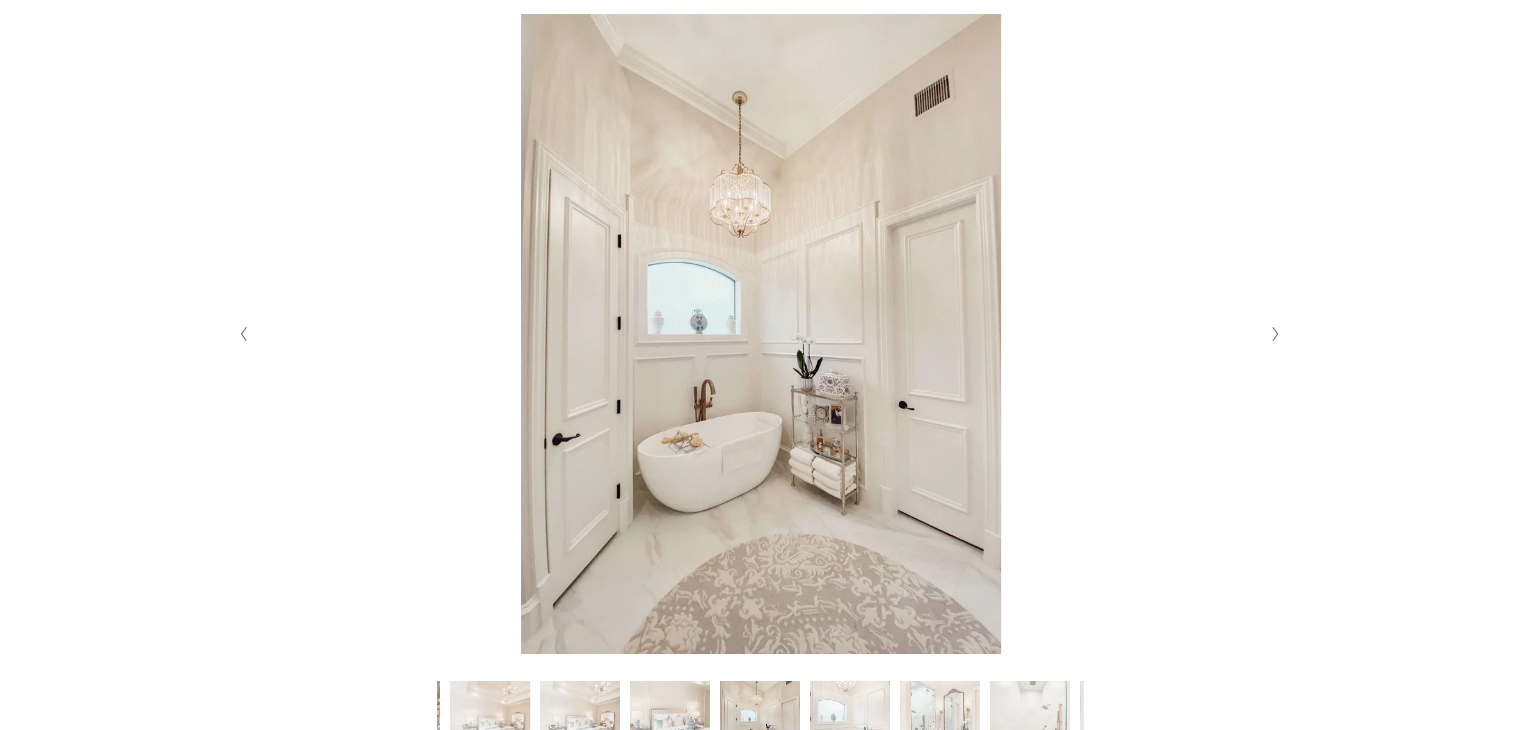 click at bounding box center (1275, 334) 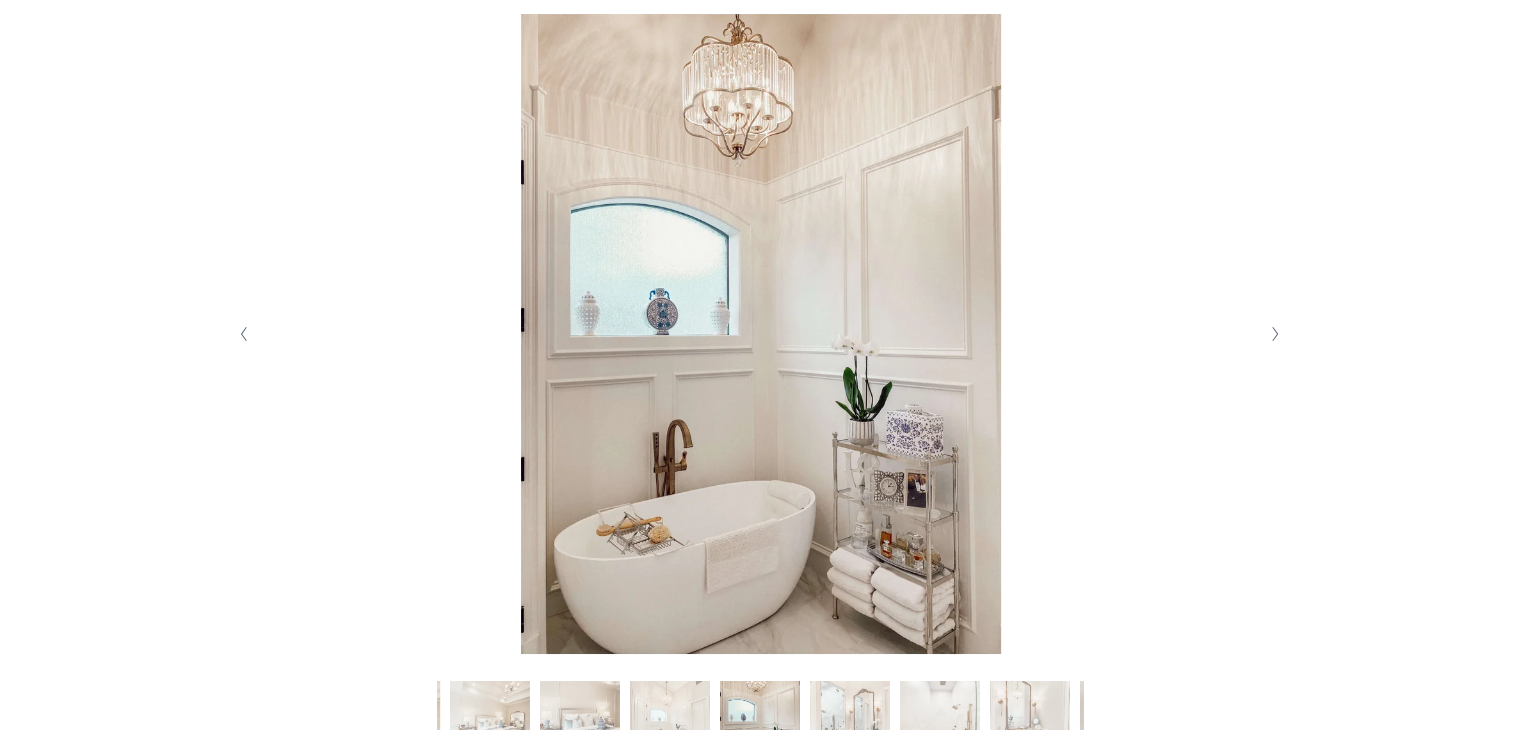 click at bounding box center (1275, 334) 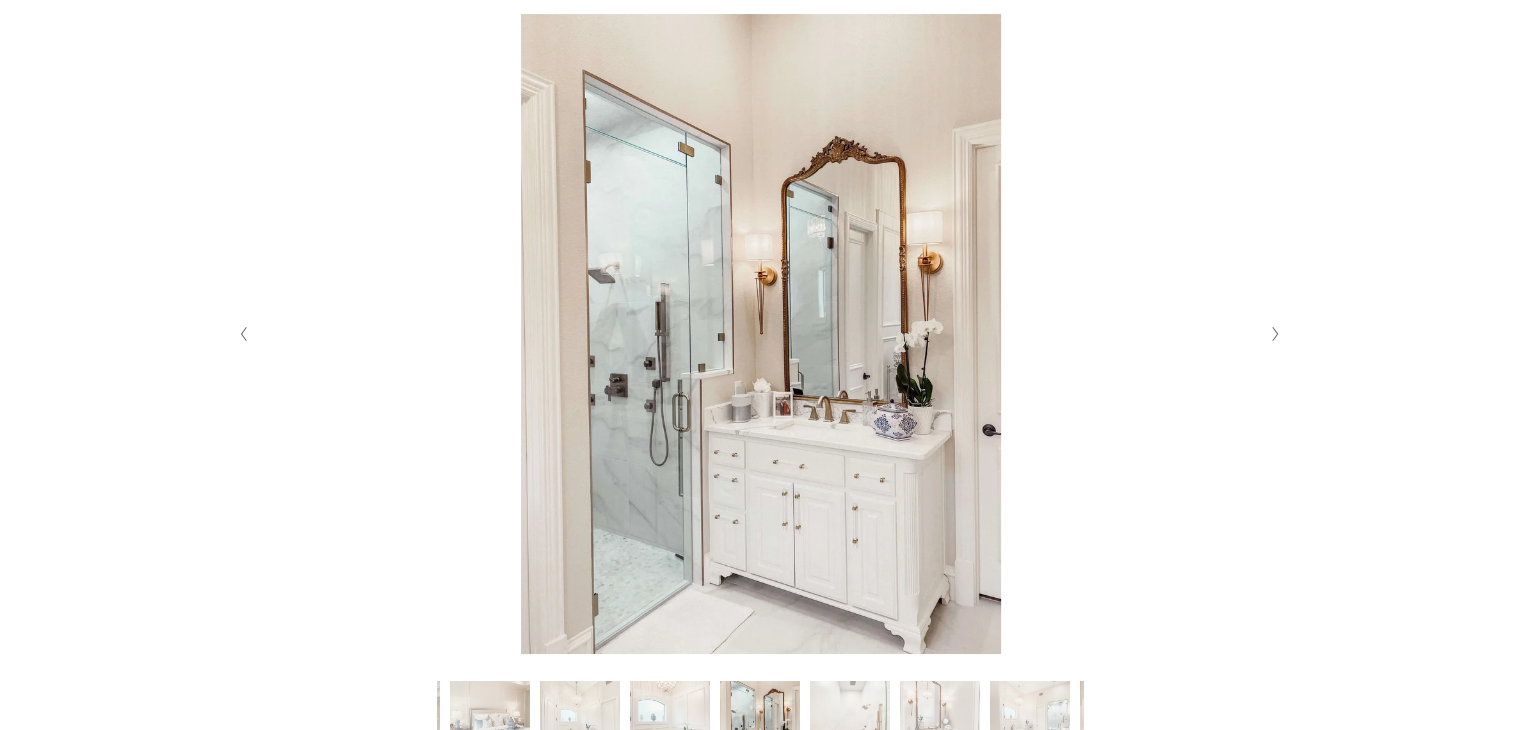 click at bounding box center [1275, 334] 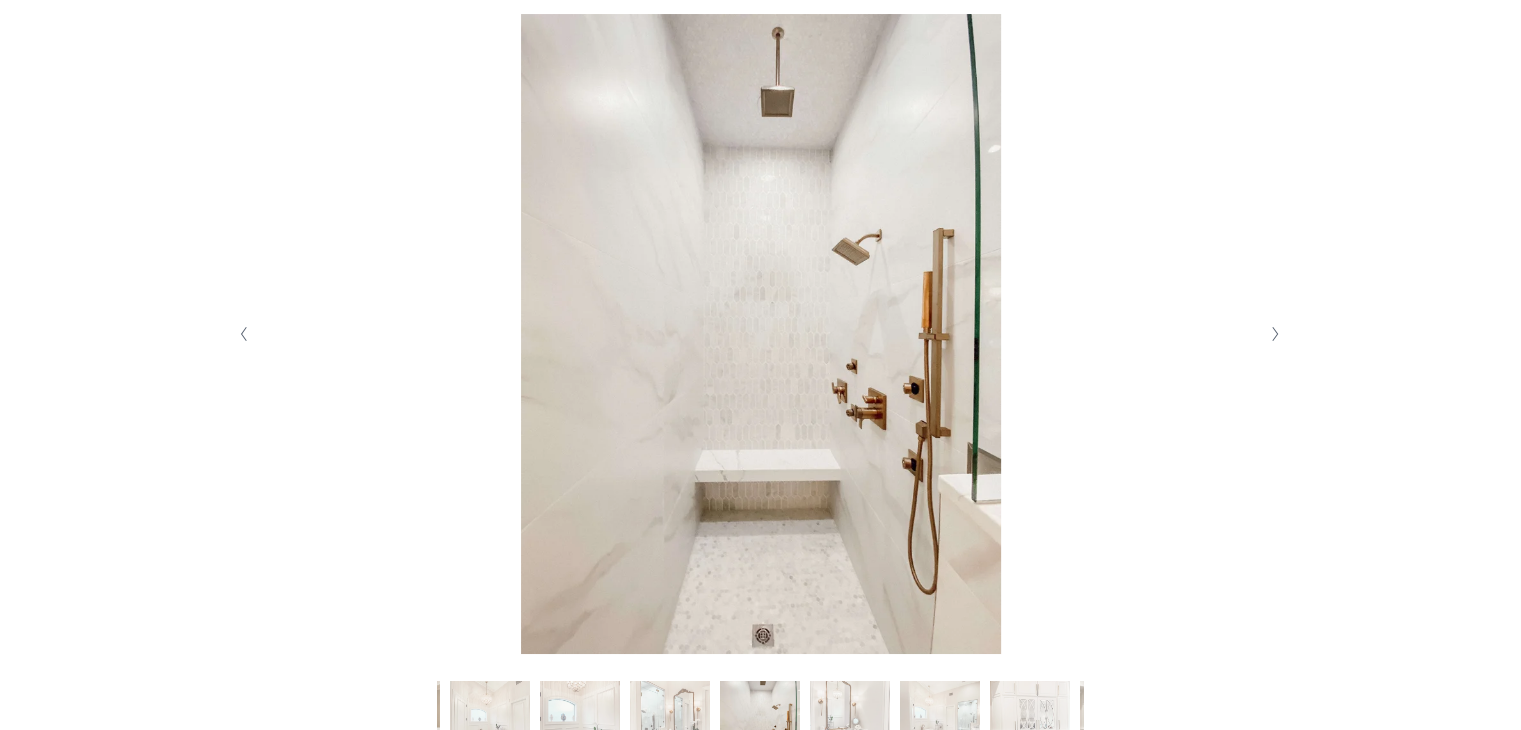 click at bounding box center (1275, 334) 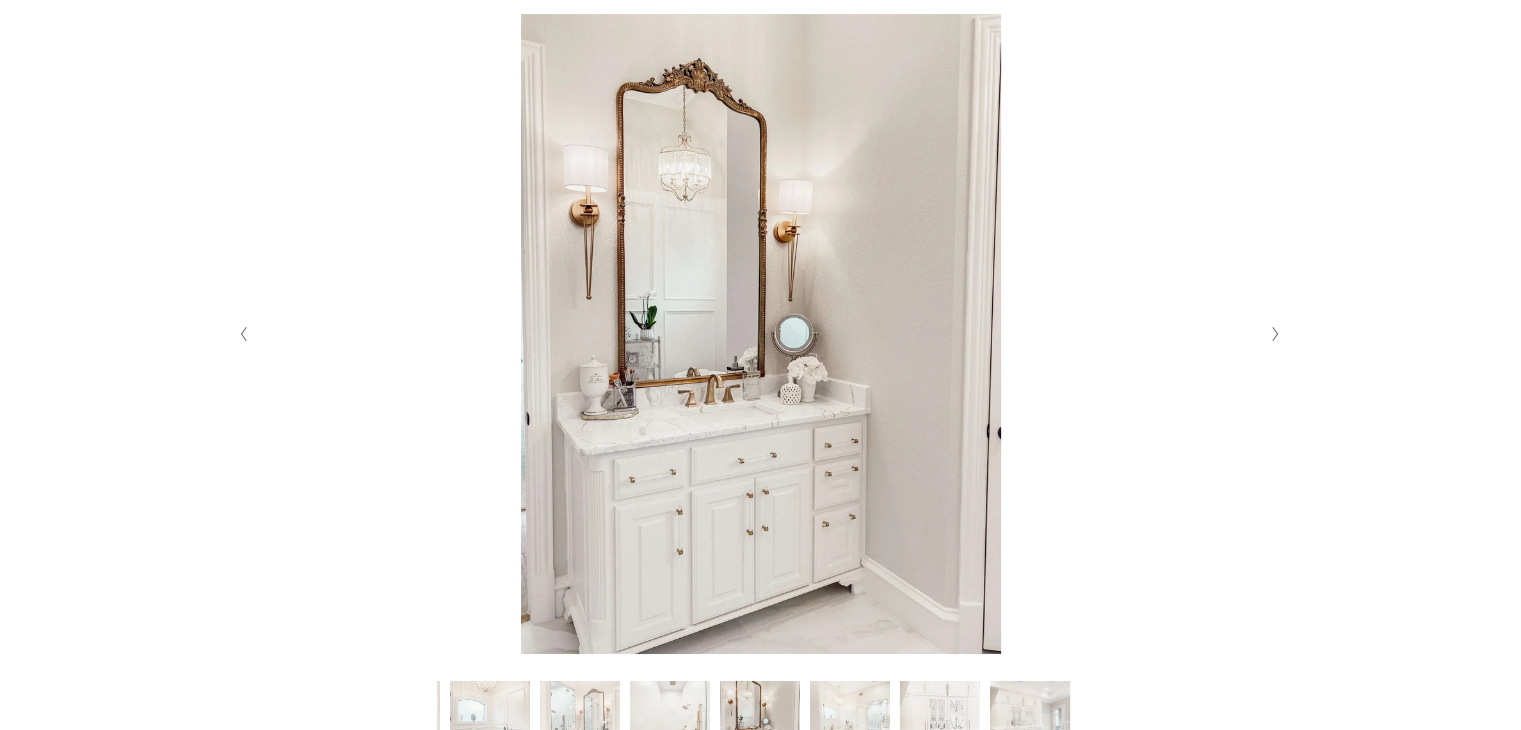 click at bounding box center [1275, 334] 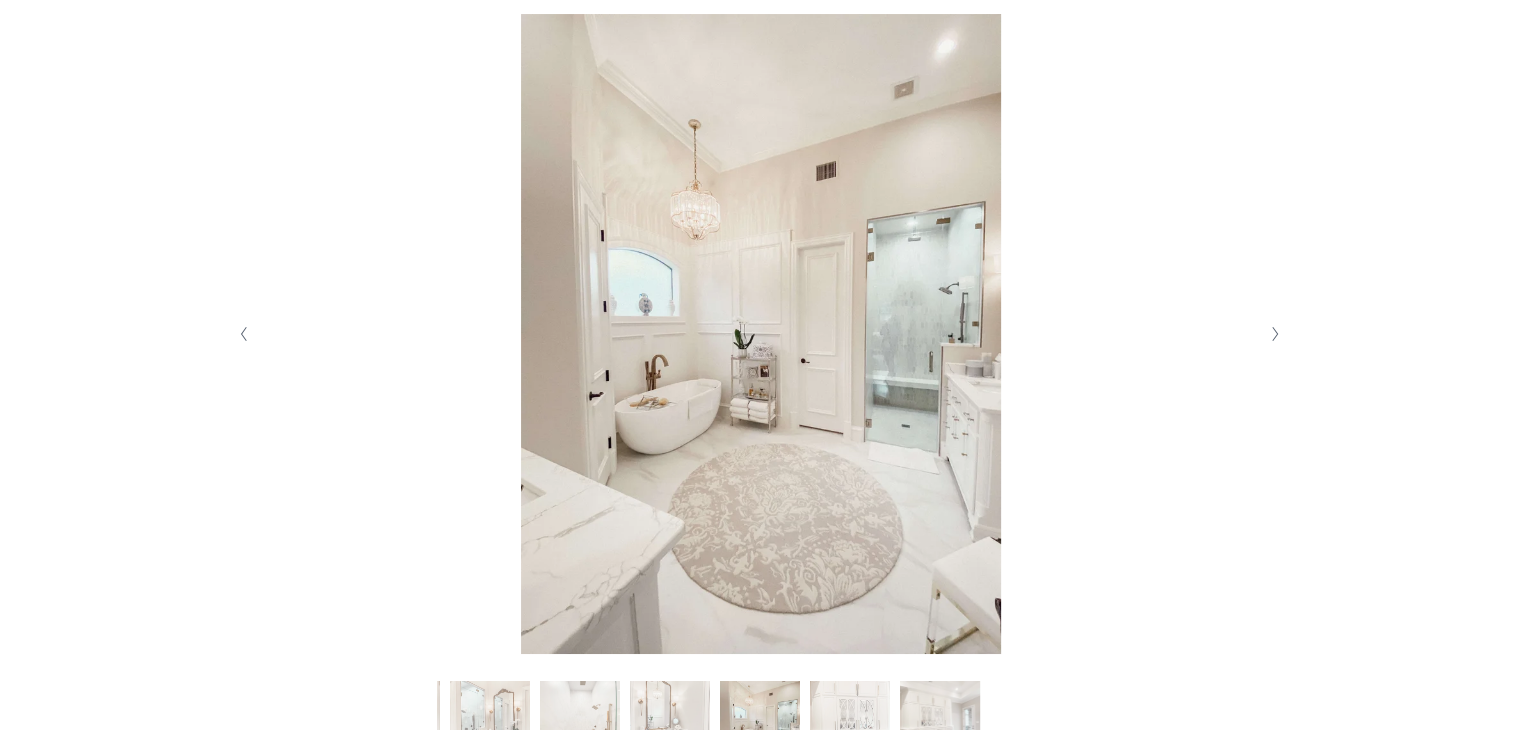 click at bounding box center [1275, 334] 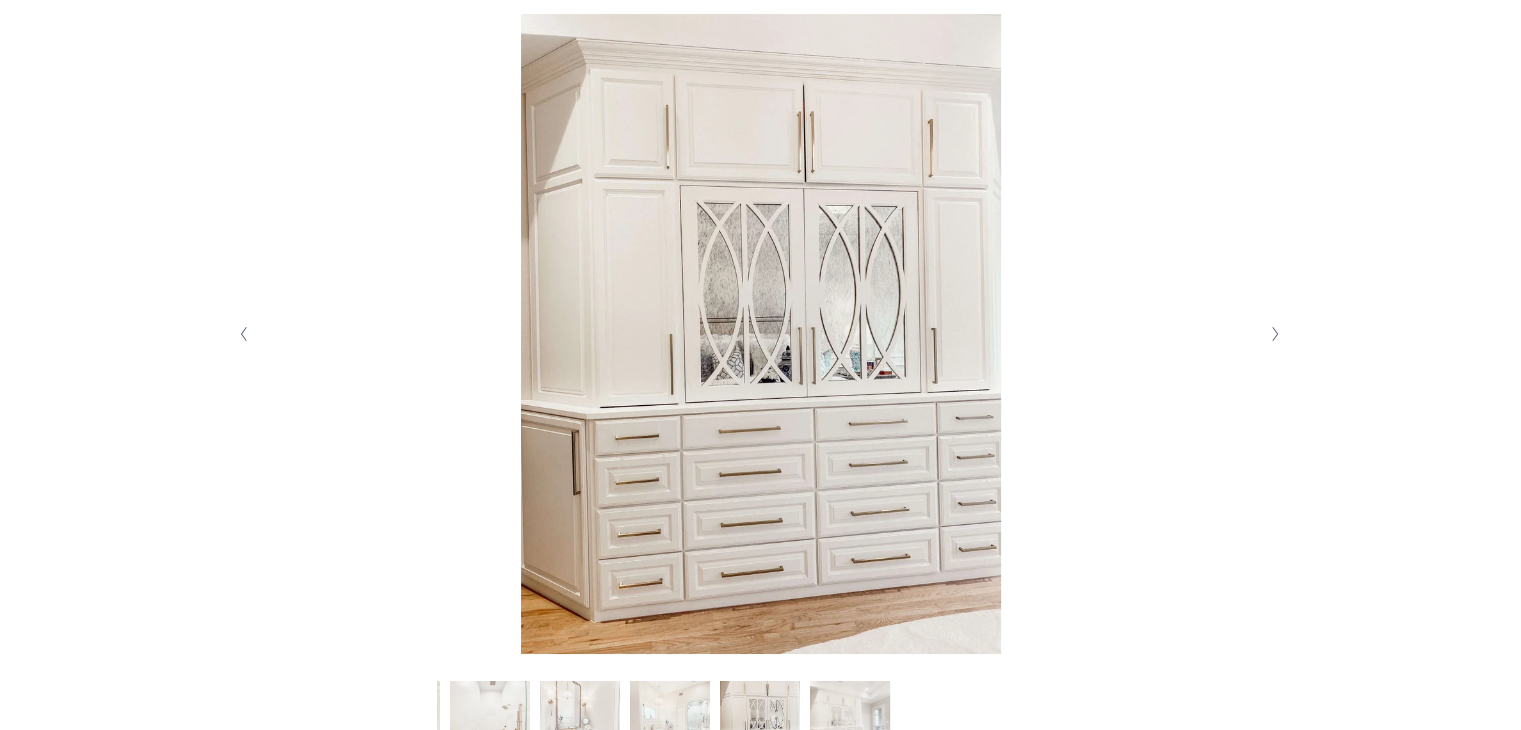 click at bounding box center (1275, 334) 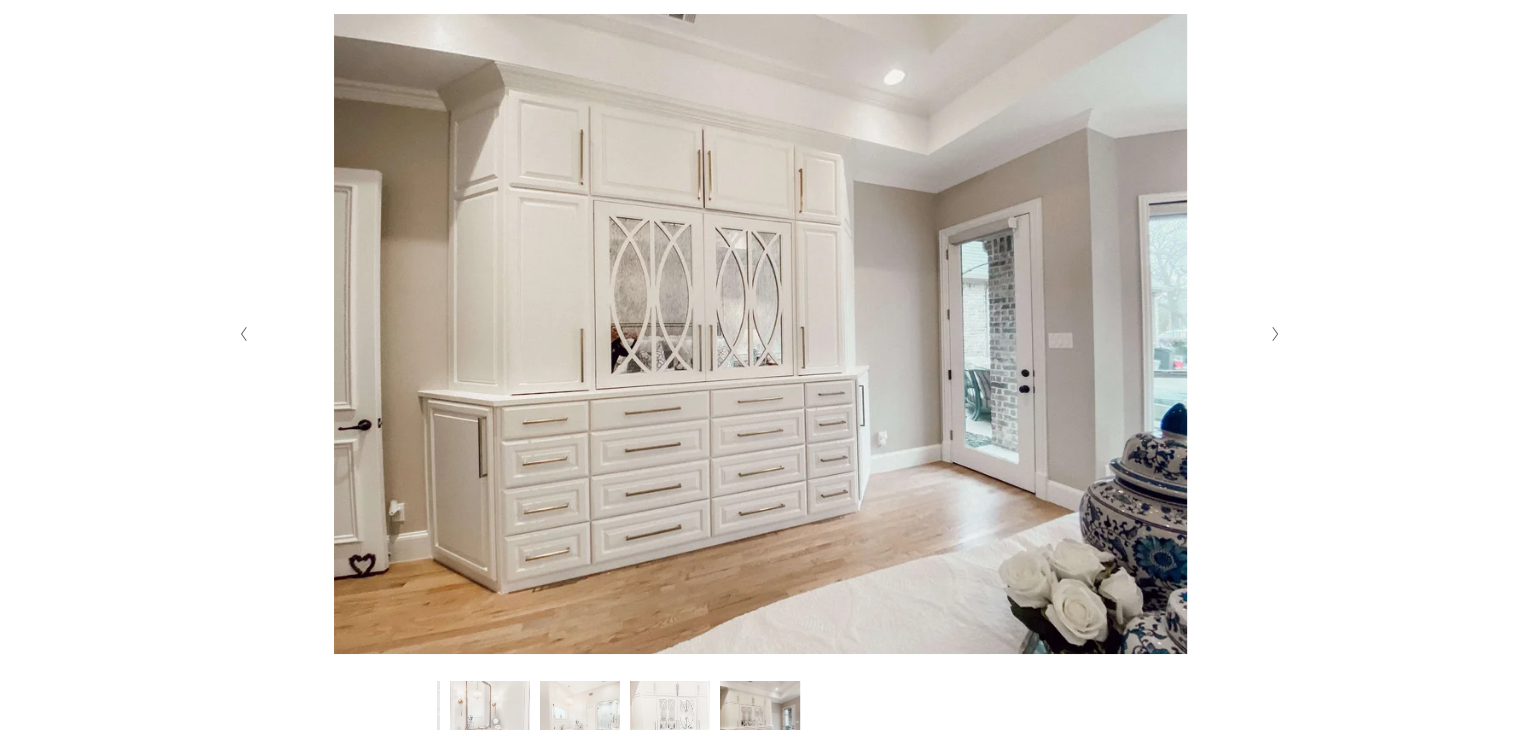click at bounding box center [1275, 334] 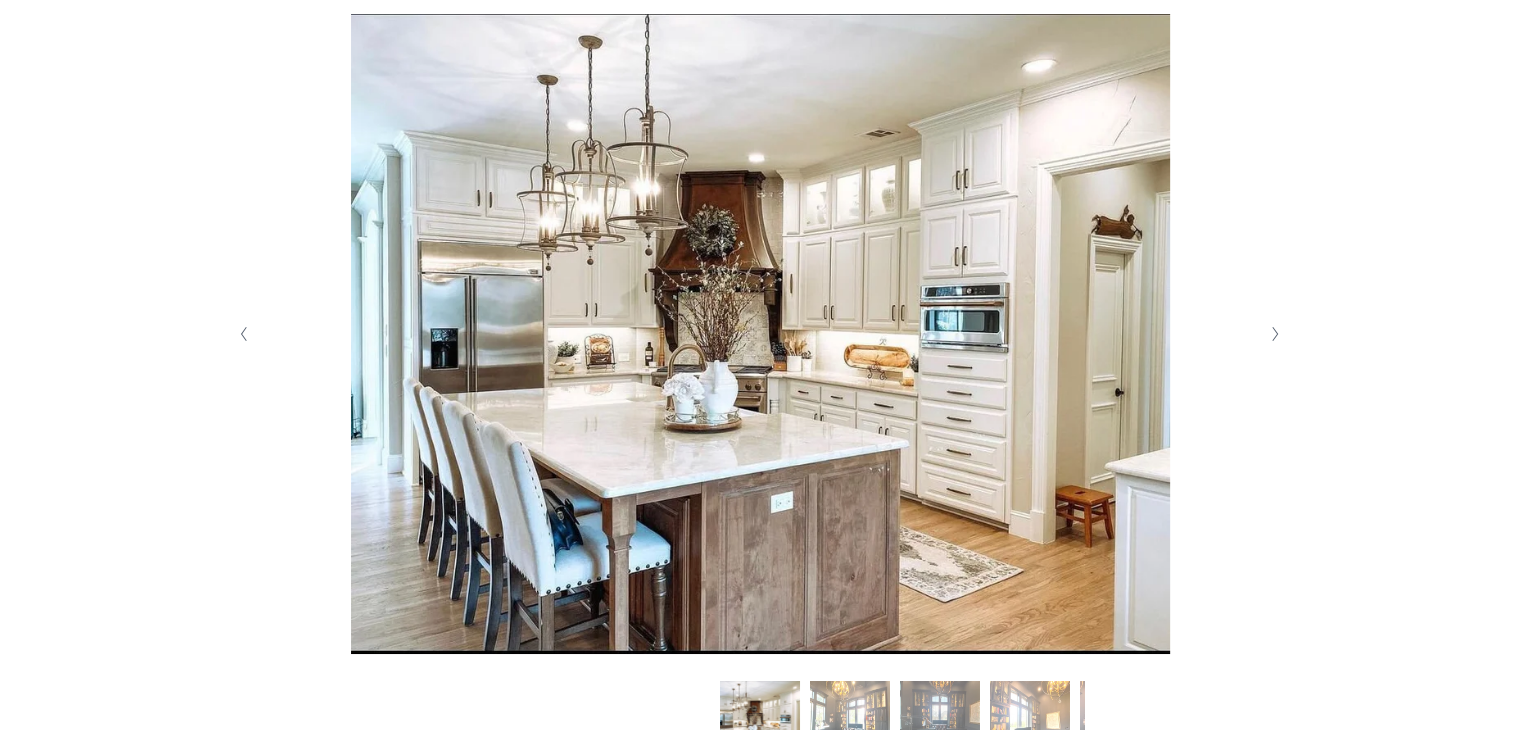click at bounding box center (1275, 334) 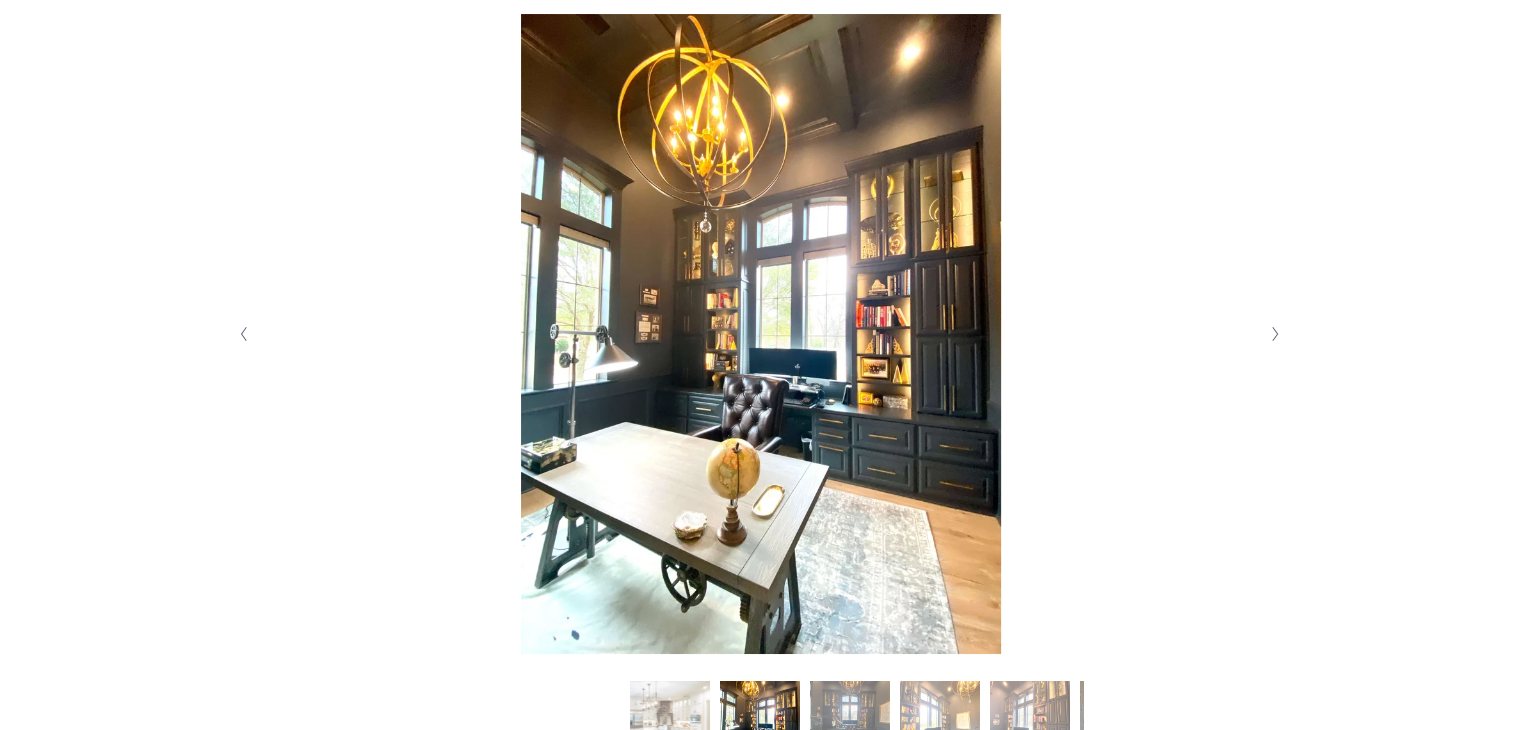 click at bounding box center [1275, 334] 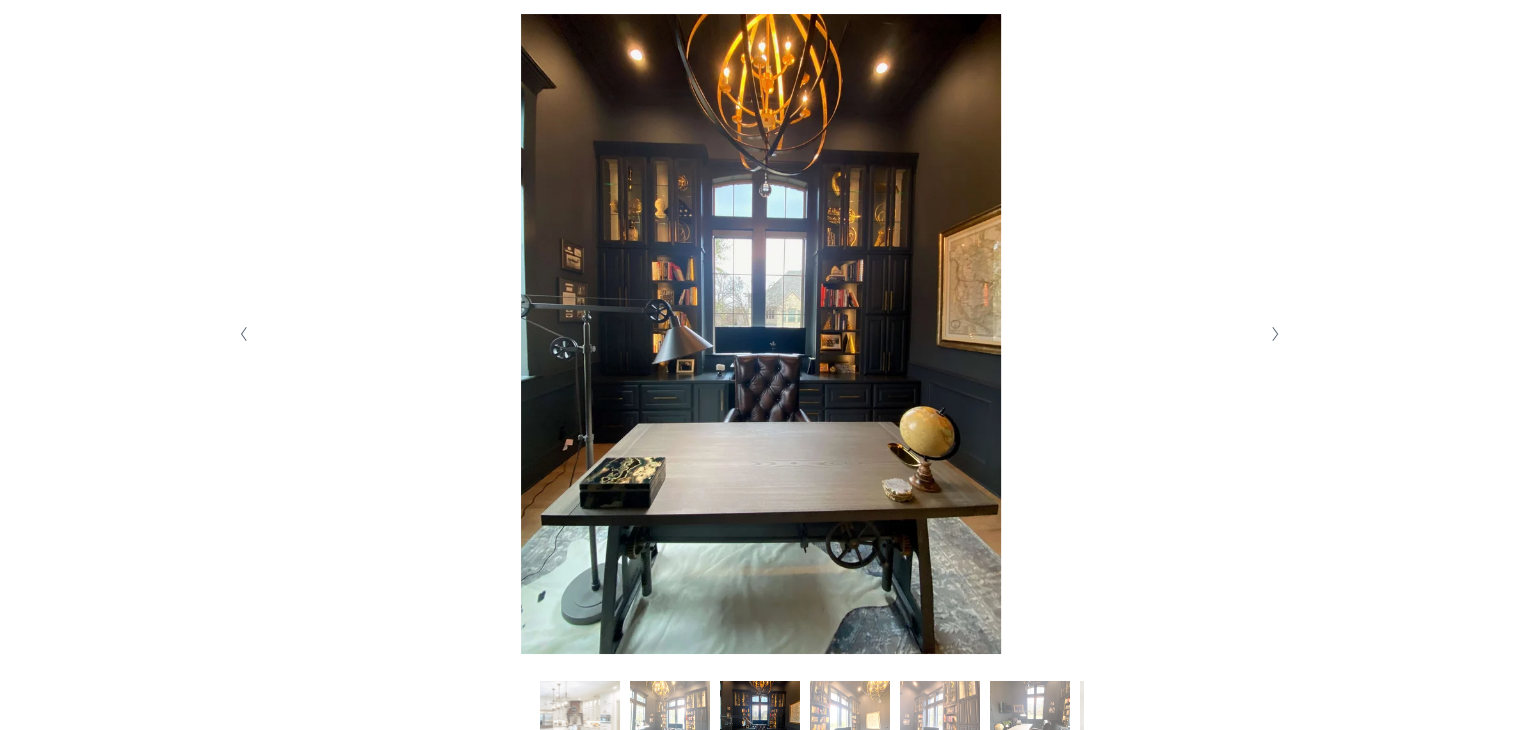 click at bounding box center [1275, 334] 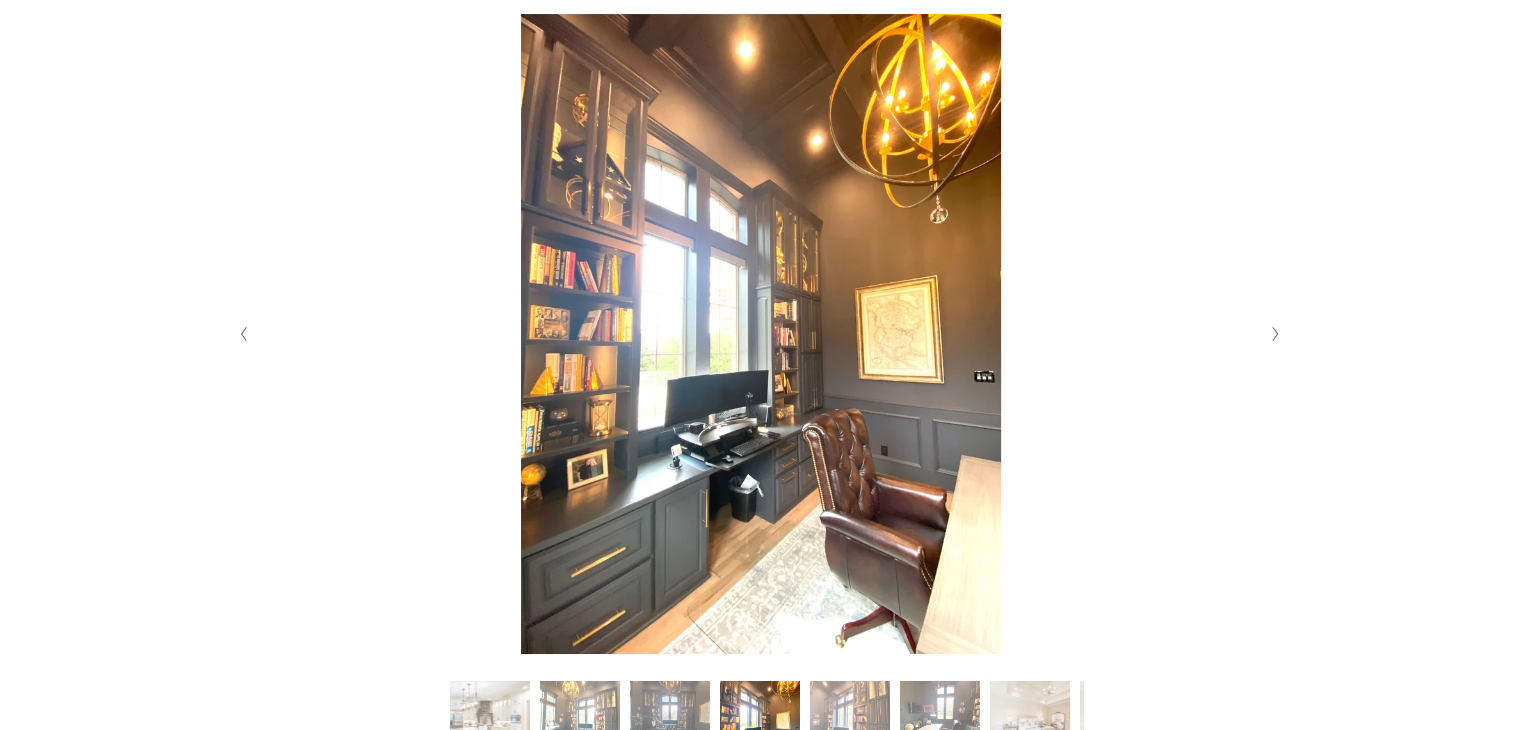 click at bounding box center (1275, 334) 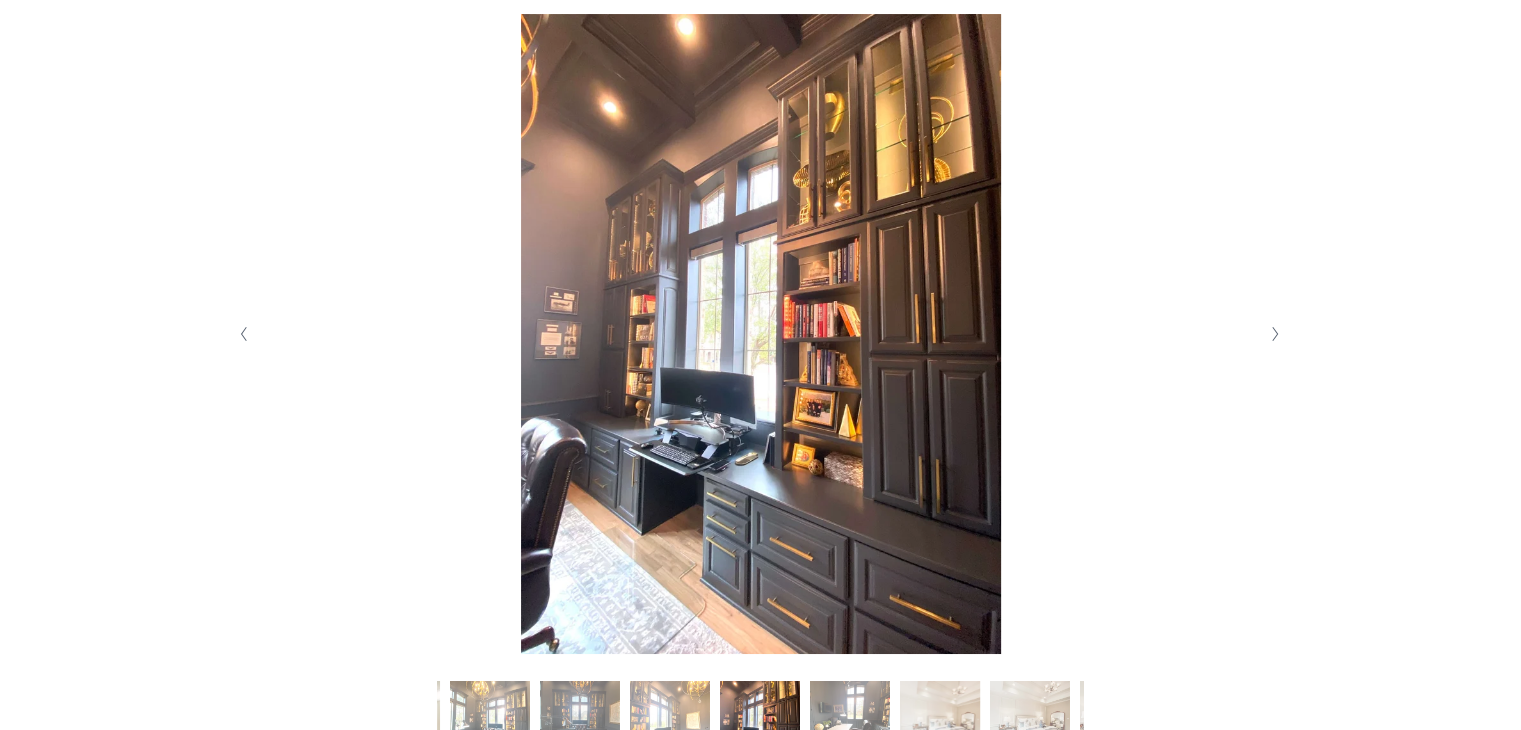click at bounding box center [1275, 334] 